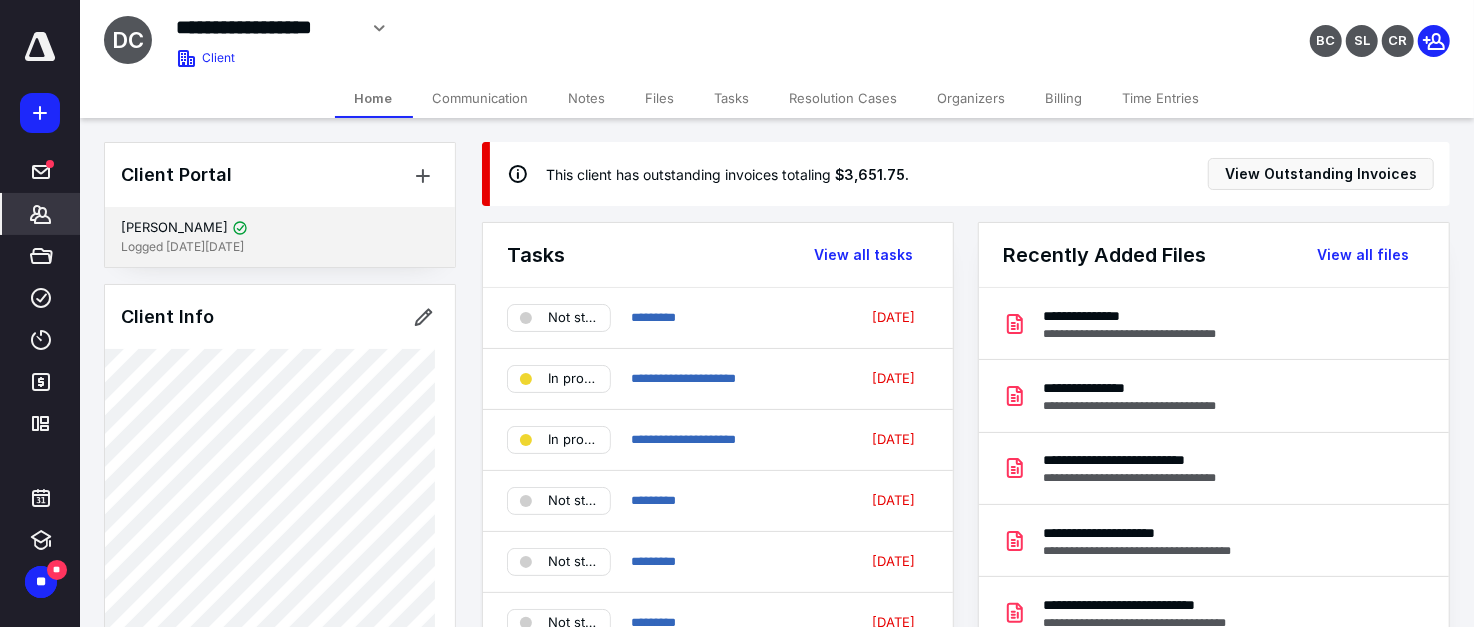 scroll, scrollTop: 0, scrollLeft: 0, axis: both 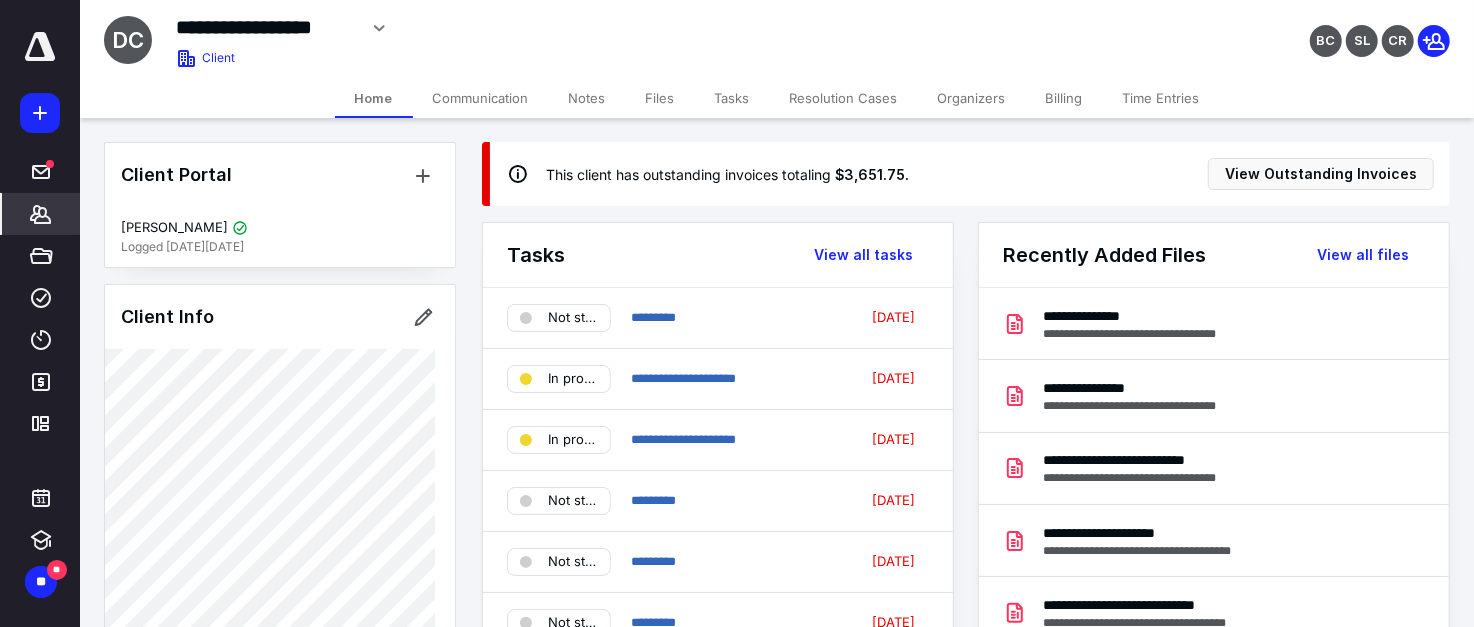 click 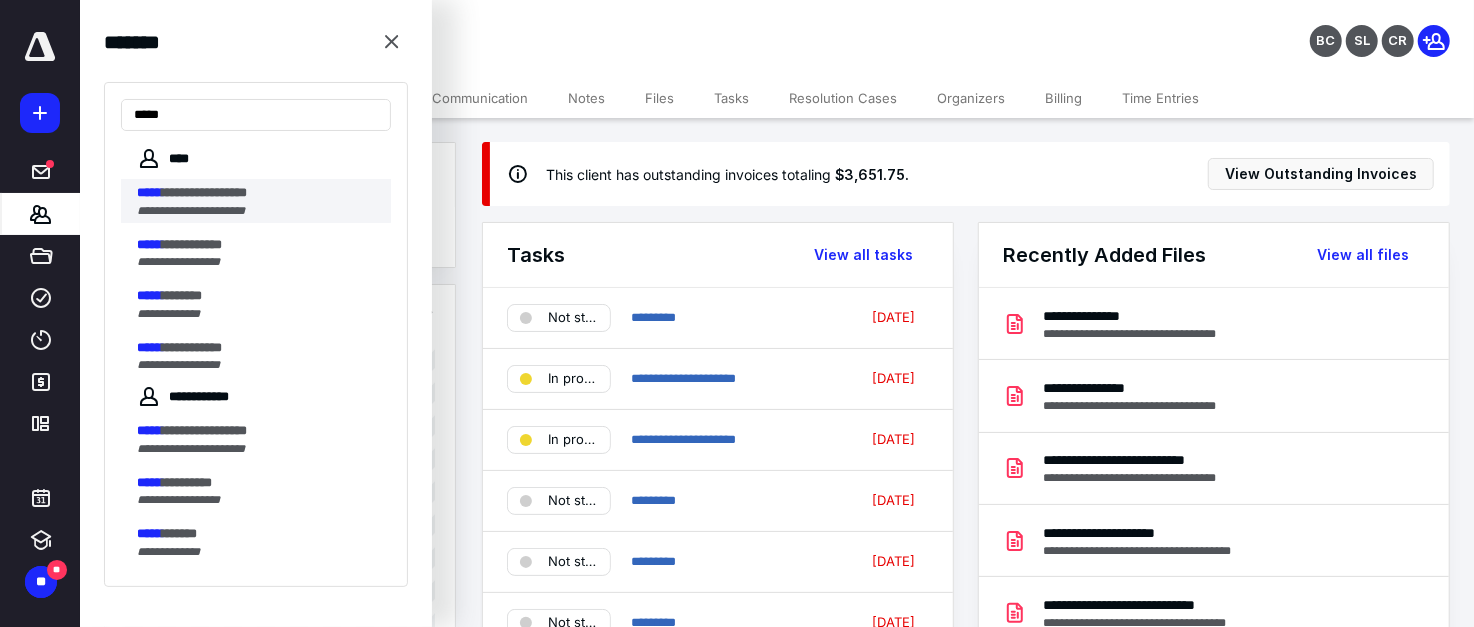 type on "*****" 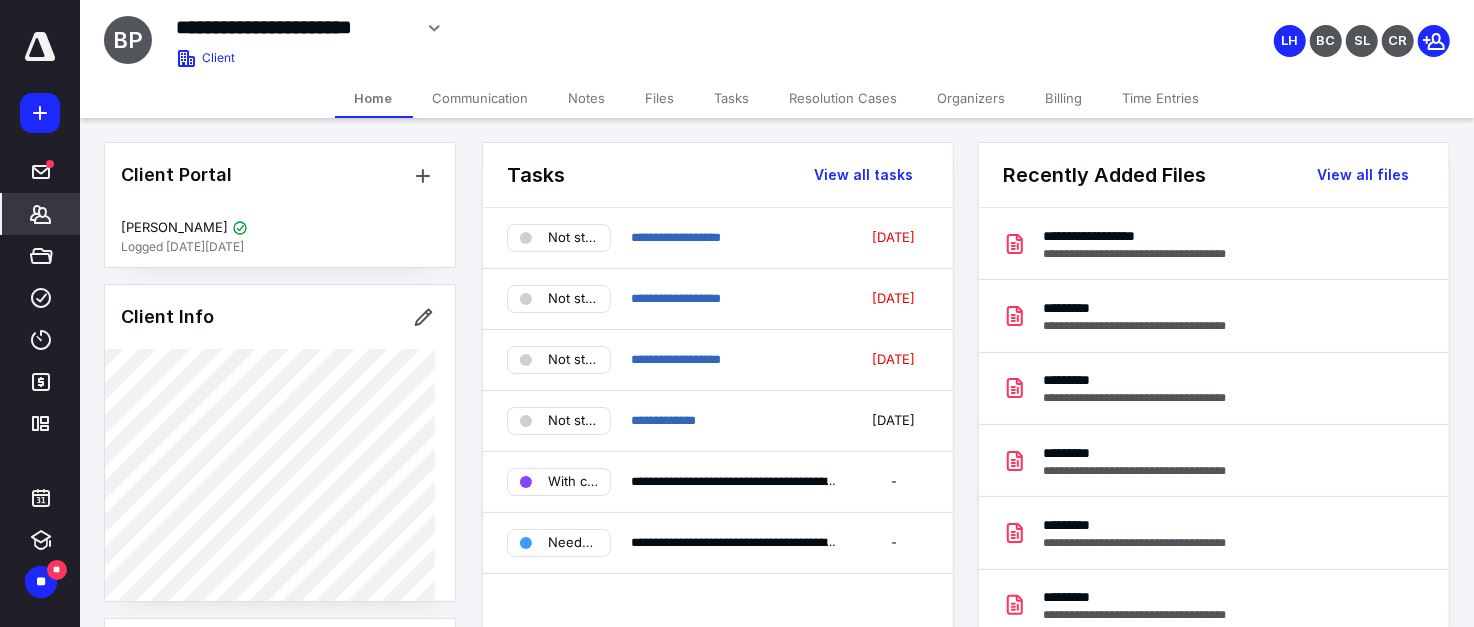 click on "Files" at bounding box center [660, 98] 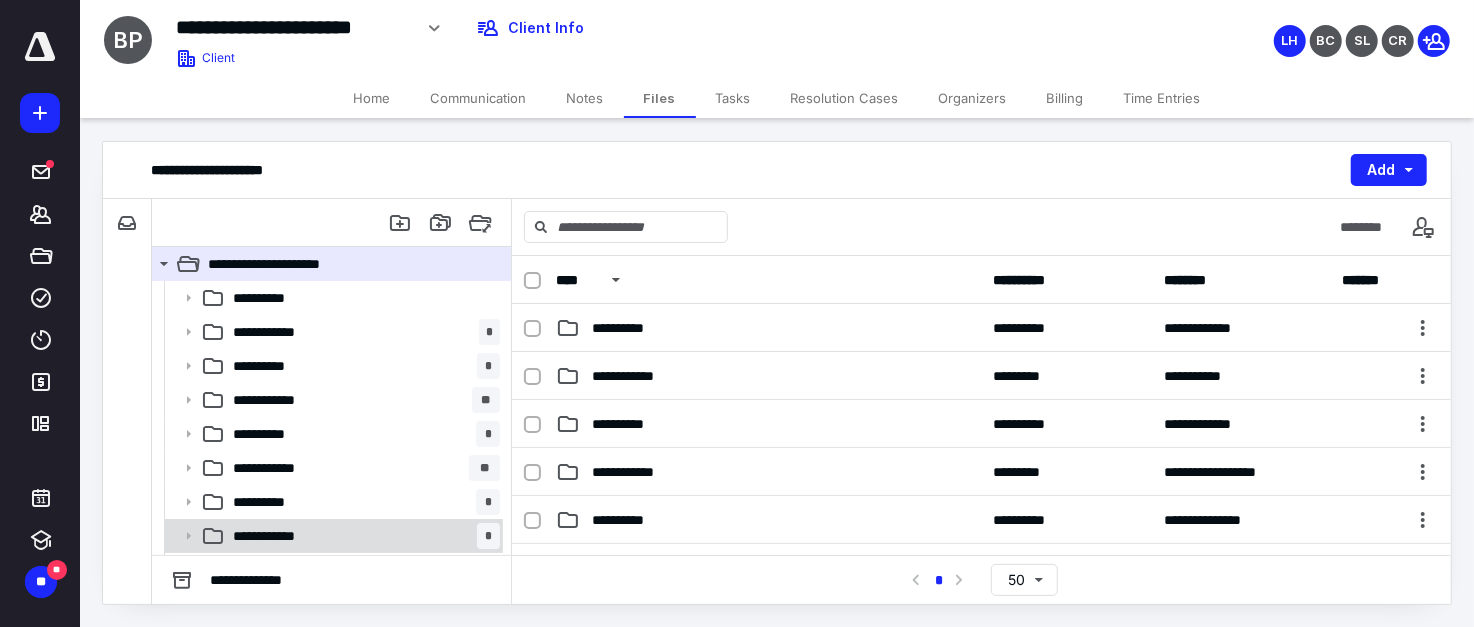 scroll, scrollTop: 99, scrollLeft: 0, axis: vertical 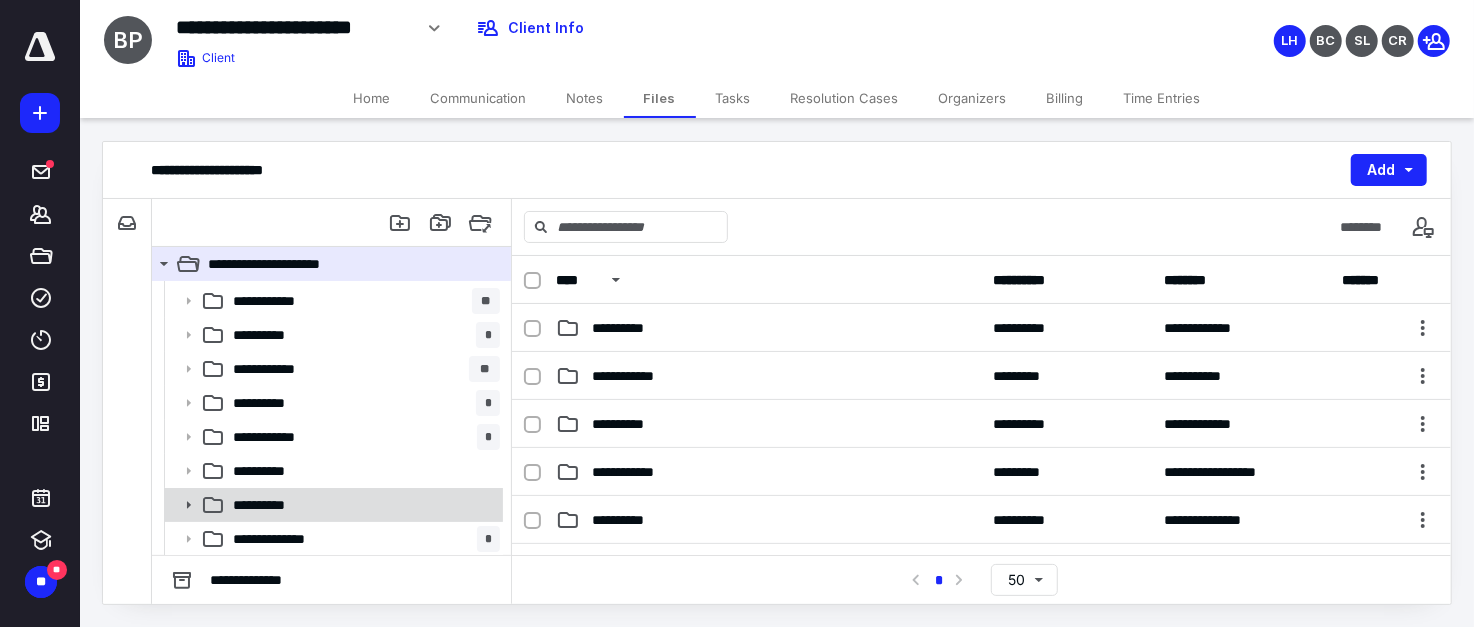 click on "**********" at bounding box center (270, 505) 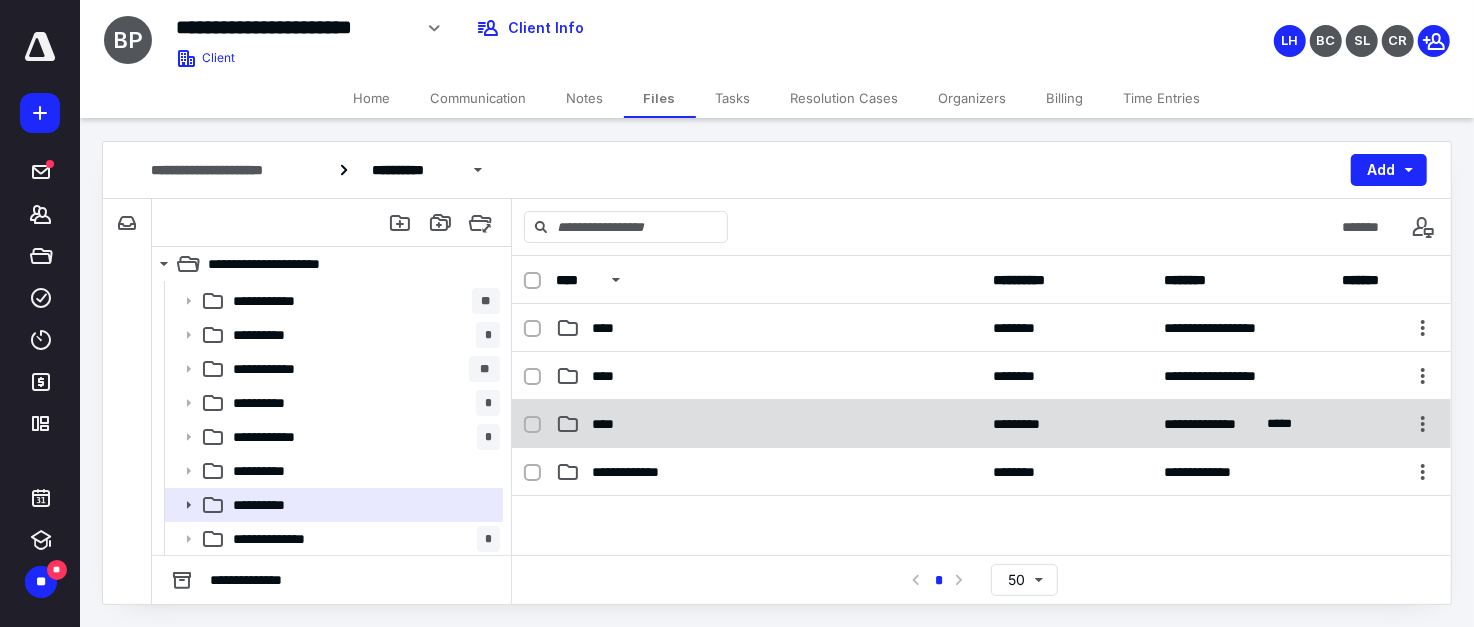 click on "****" at bounding box center (769, 424) 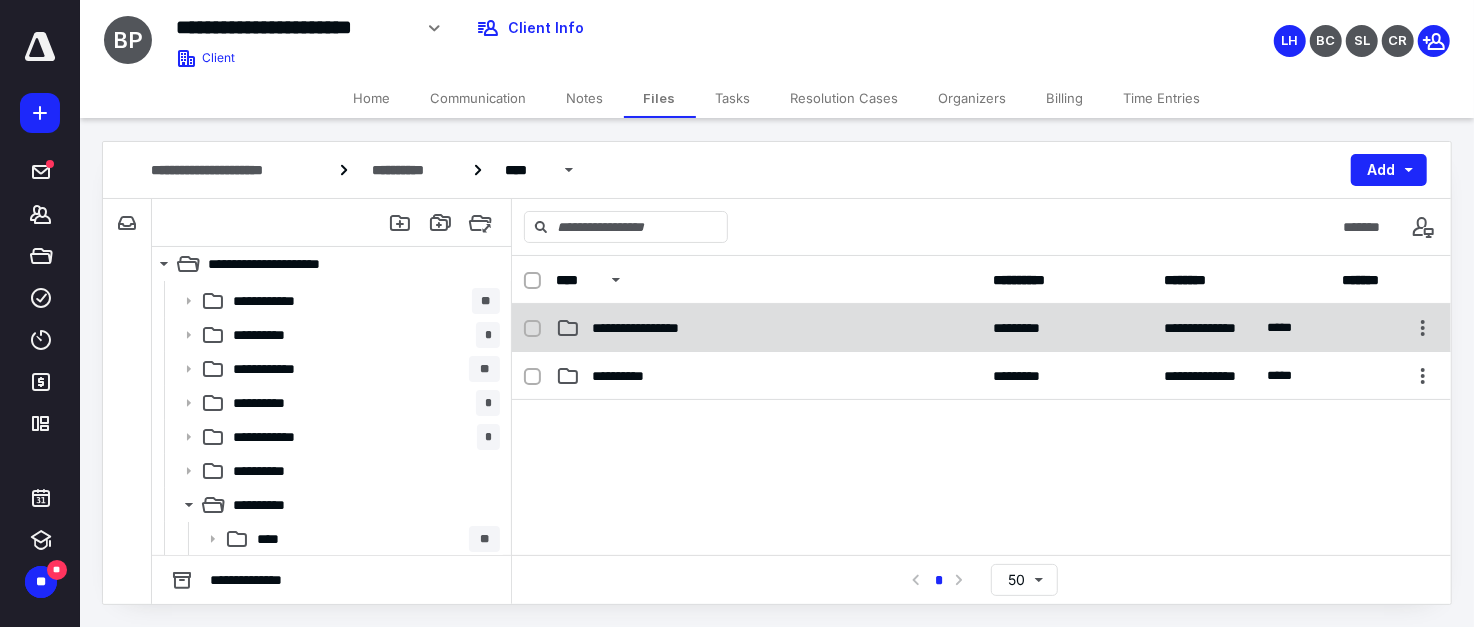 click on "**********" at bounding box center (649, 328) 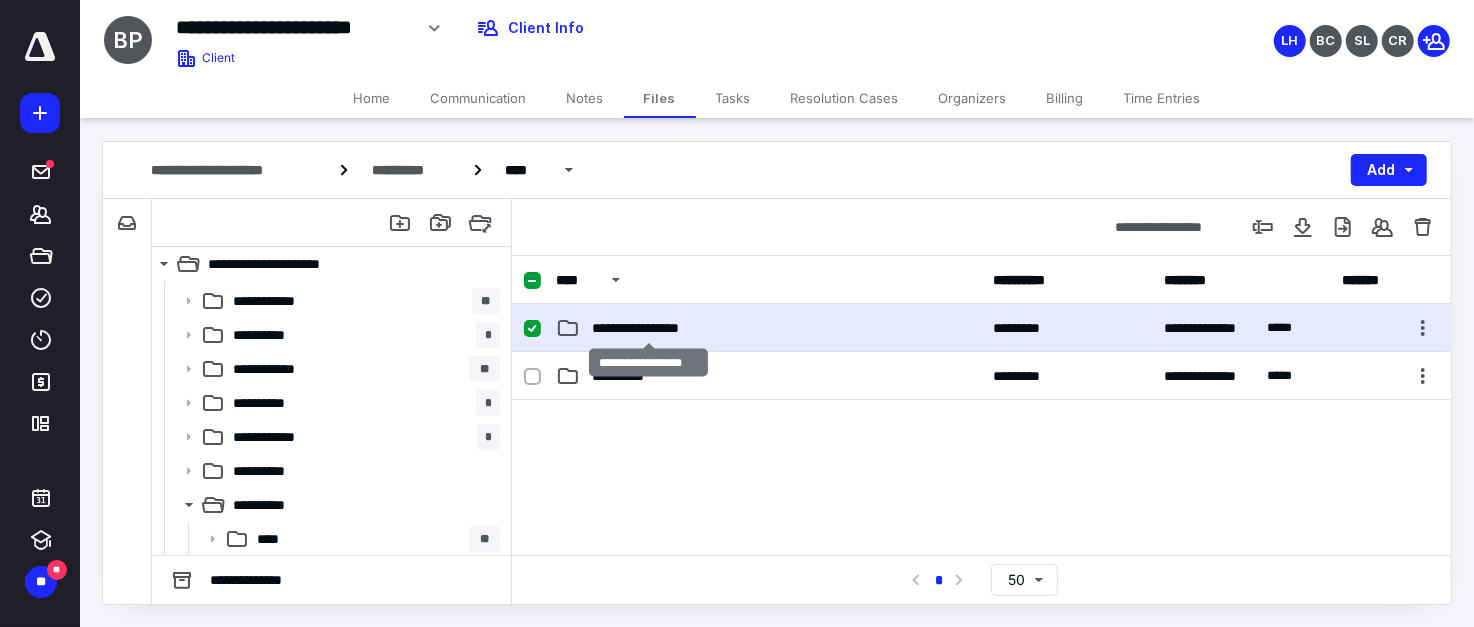 click on "**********" at bounding box center [649, 328] 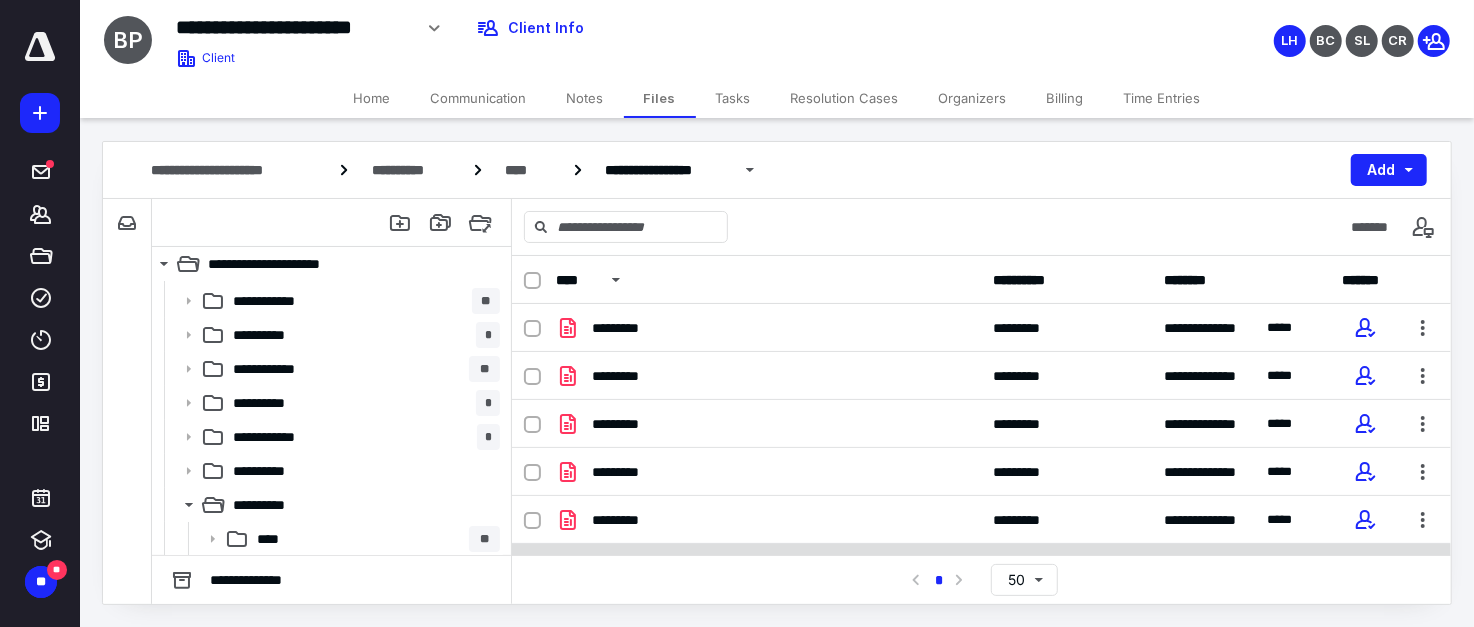 scroll, scrollTop: 18, scrollLeft: 0, axis: vertical 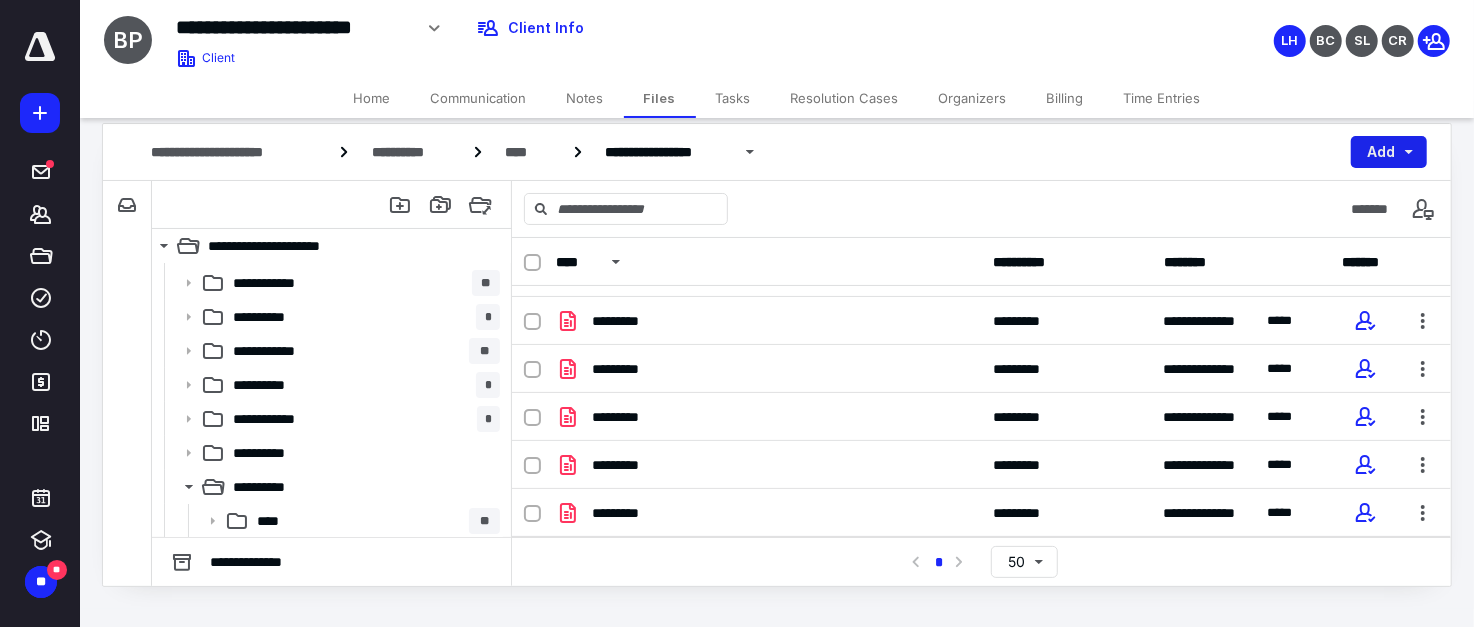 click on "Add" at bounding box center [1389, 152] 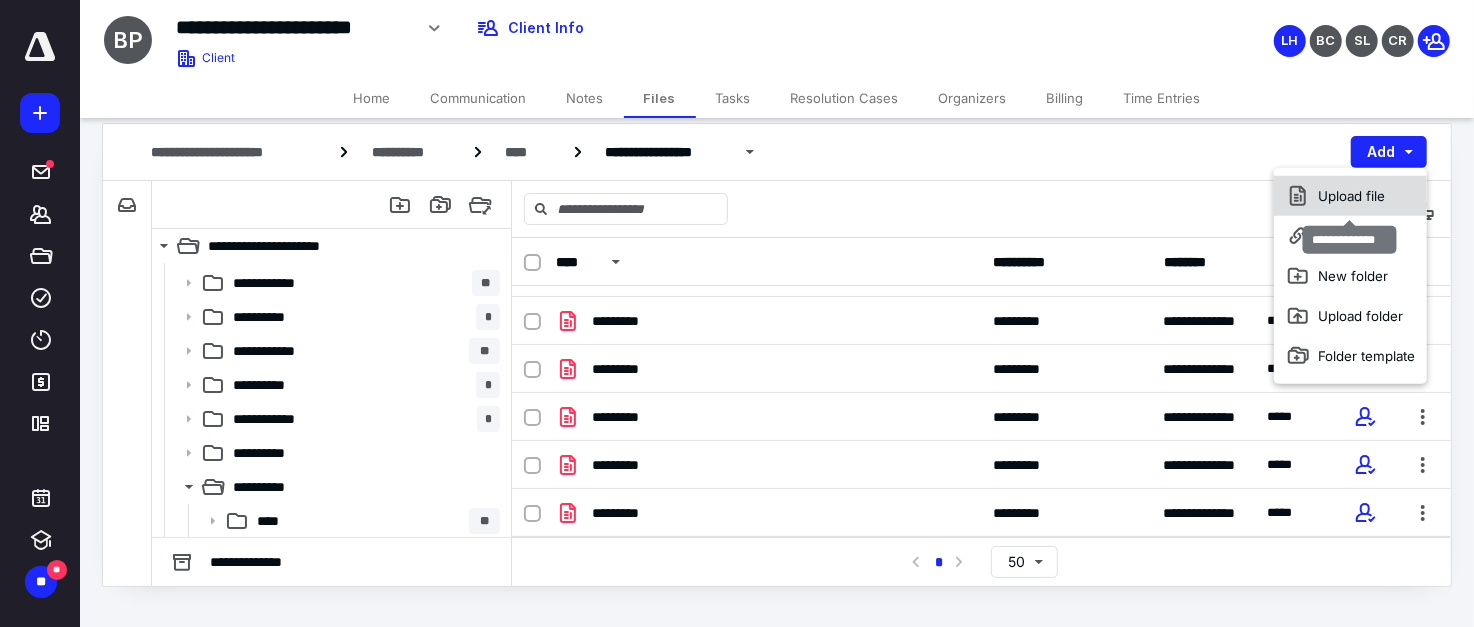 click on "Upload file" at bounding box center [1350, 196] 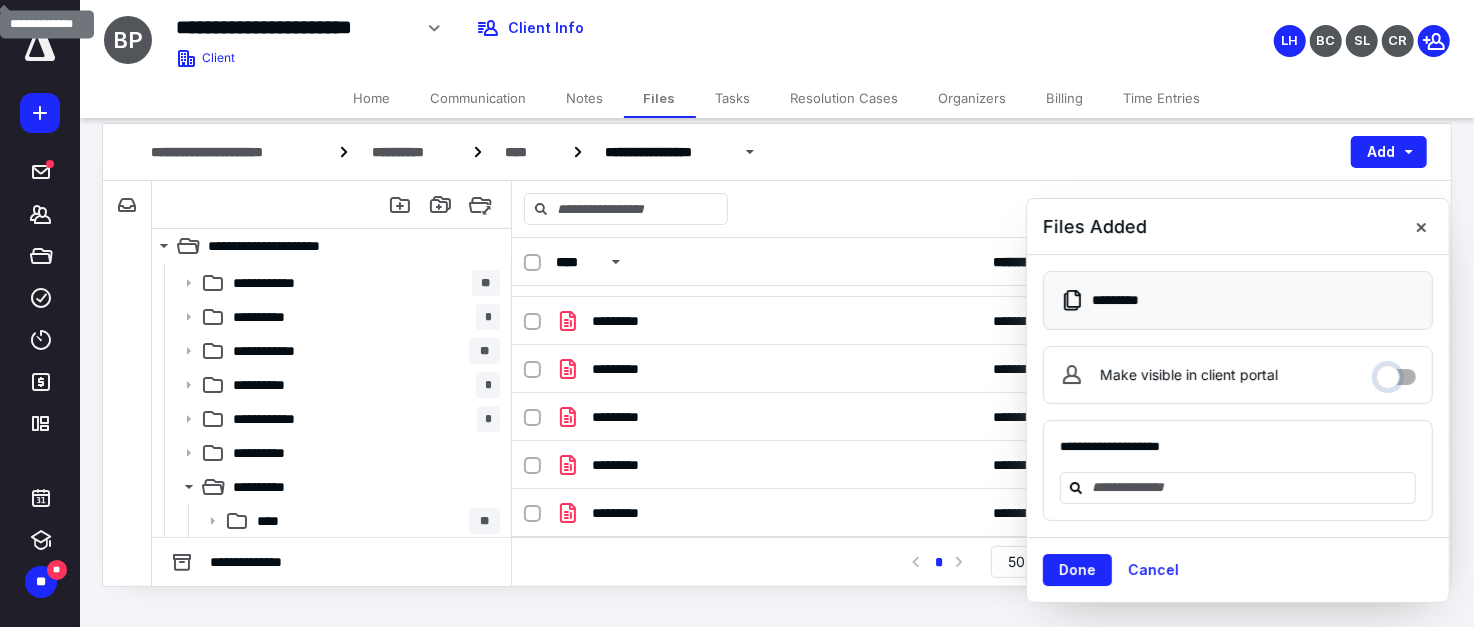 click on "Make visible in client portal" at bounding box center (1396, 372) 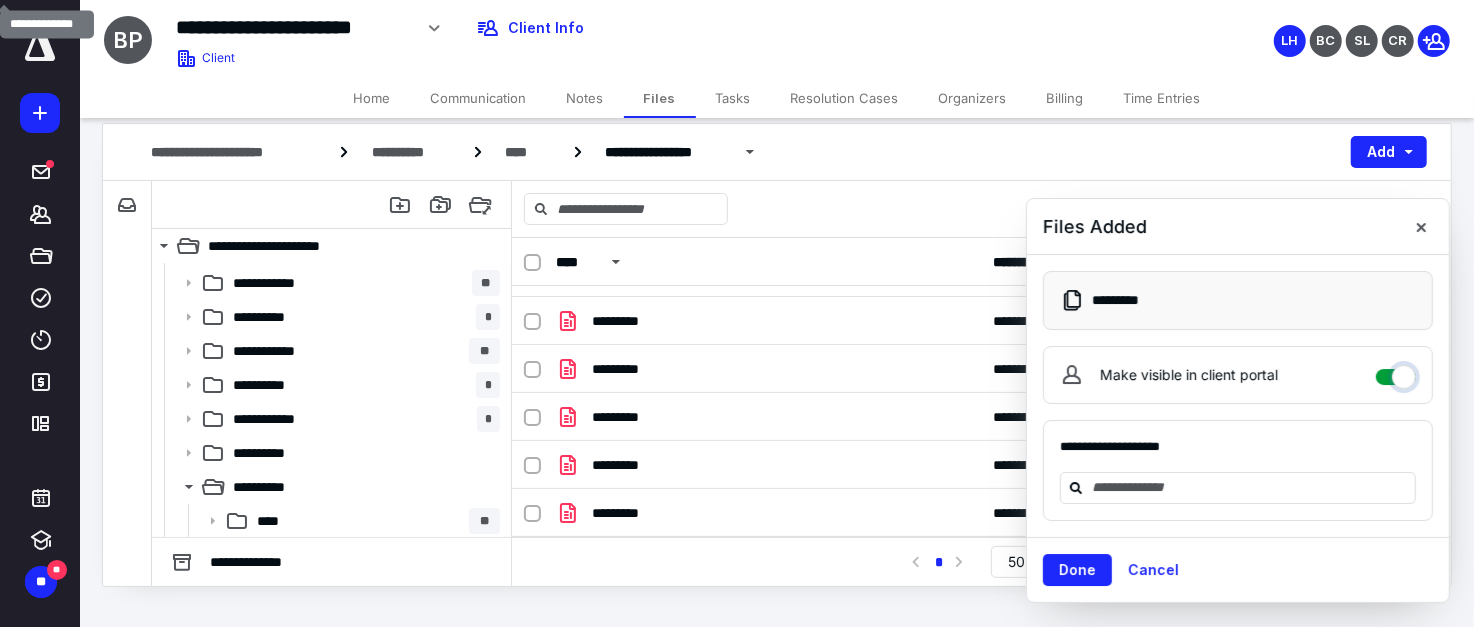 checkbox on "****" 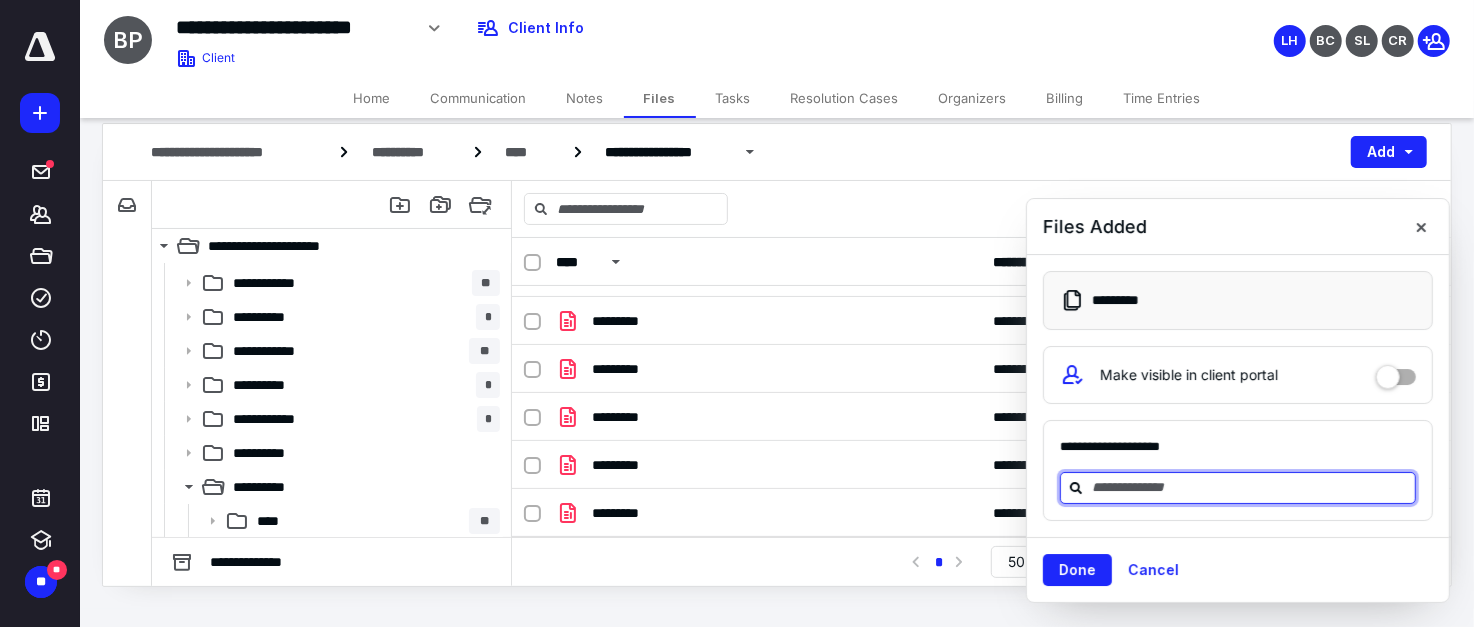 click at bounding box center (1250, 487) 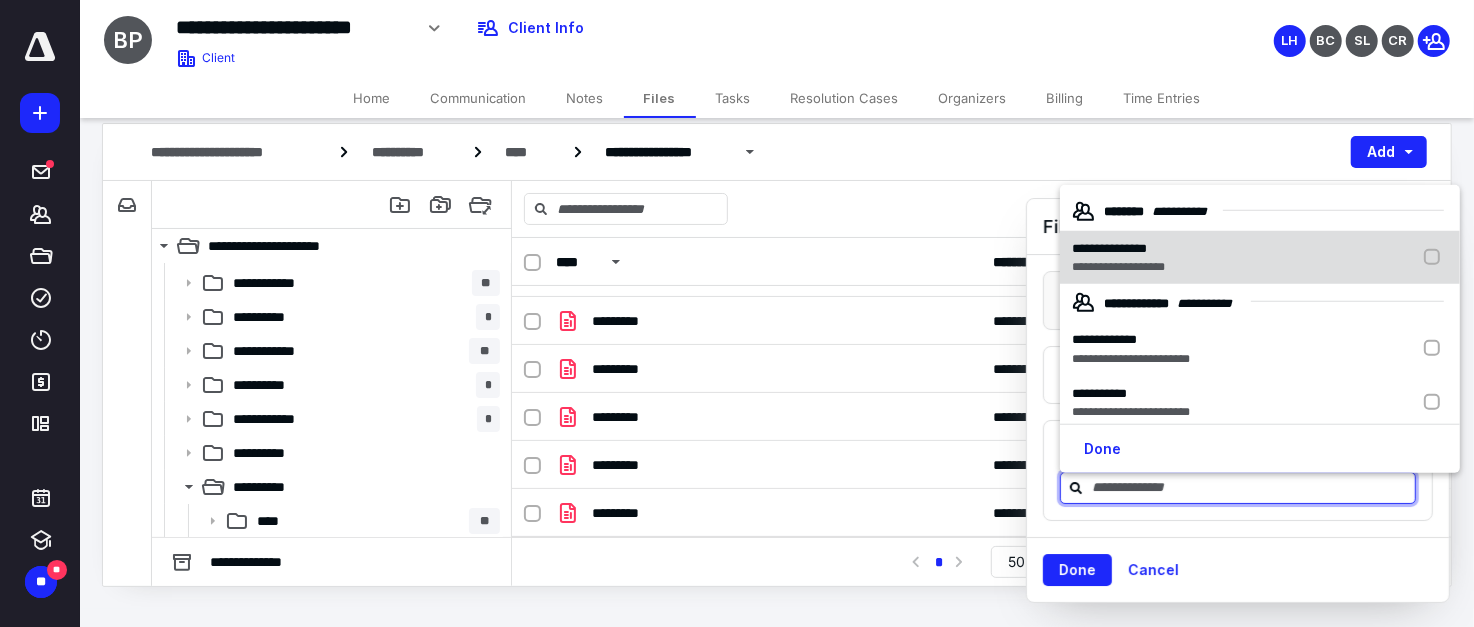 click at bounding box center [1436, 258] 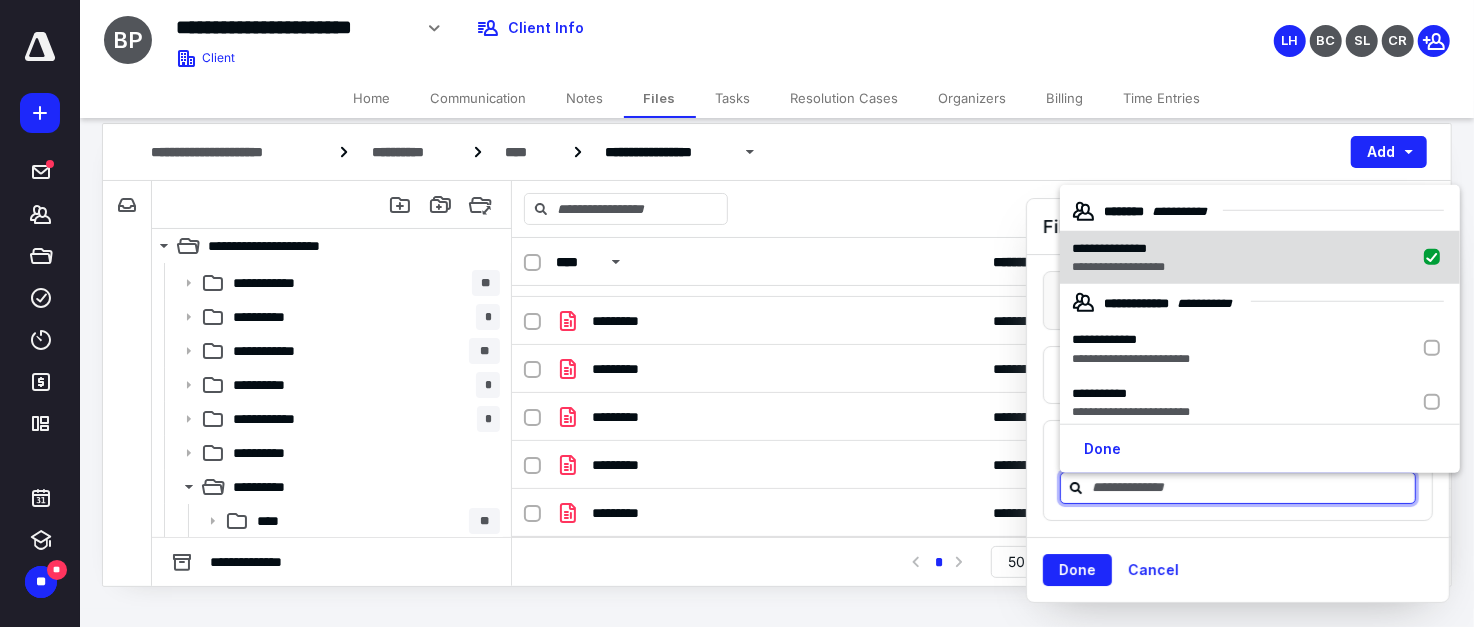 checkbox on "true" 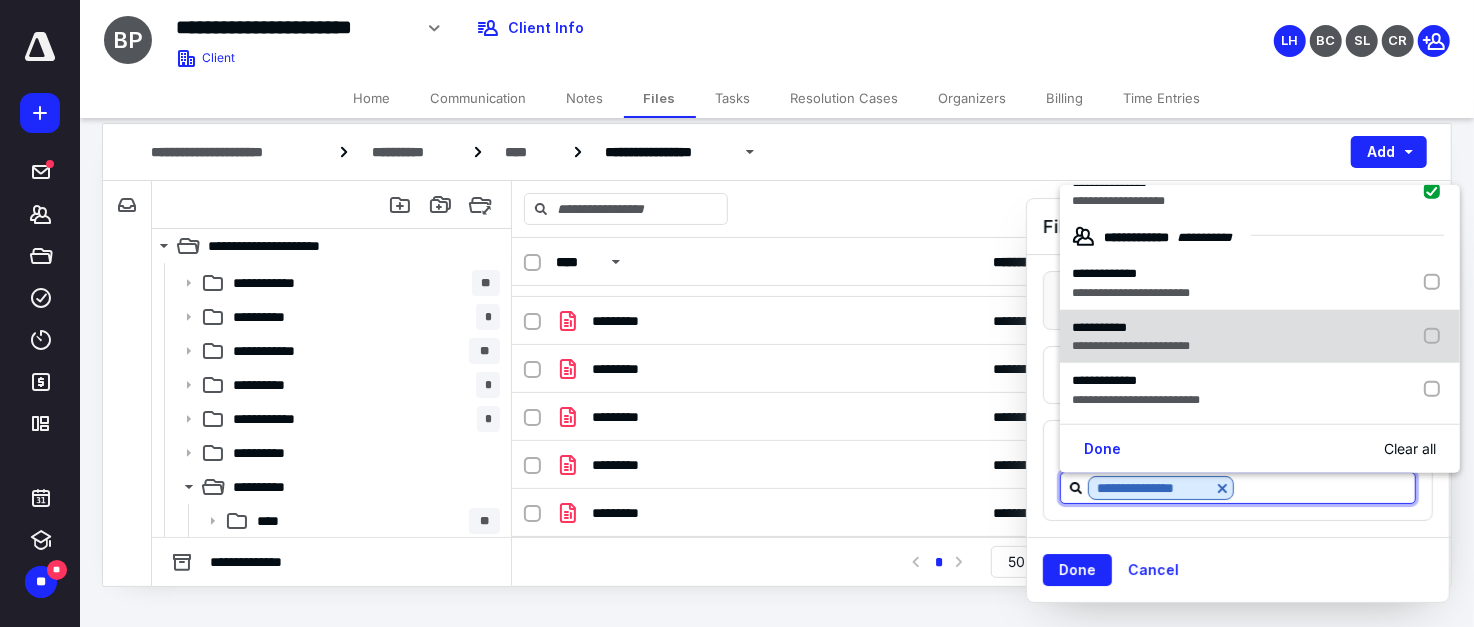 scroll, scrollTop: 0, scrollLeft: 0, axis: both 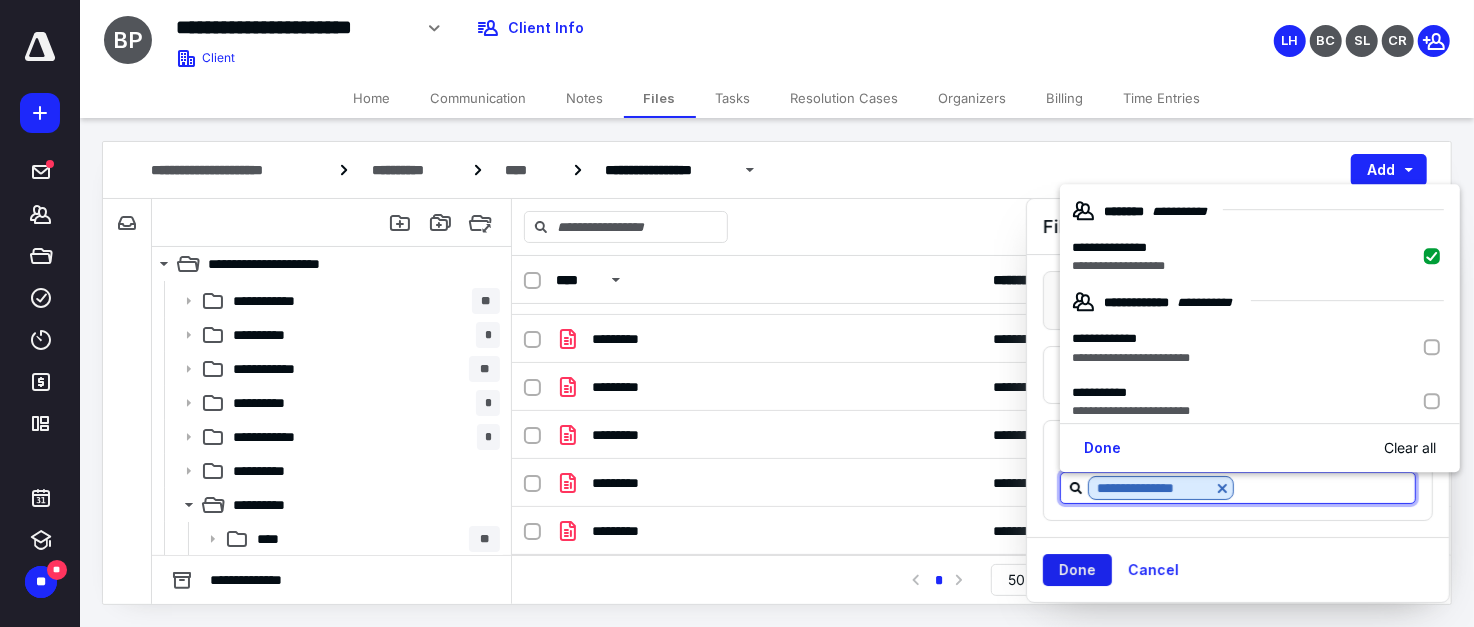 click on "Done" at bounding box center [1077, 570] 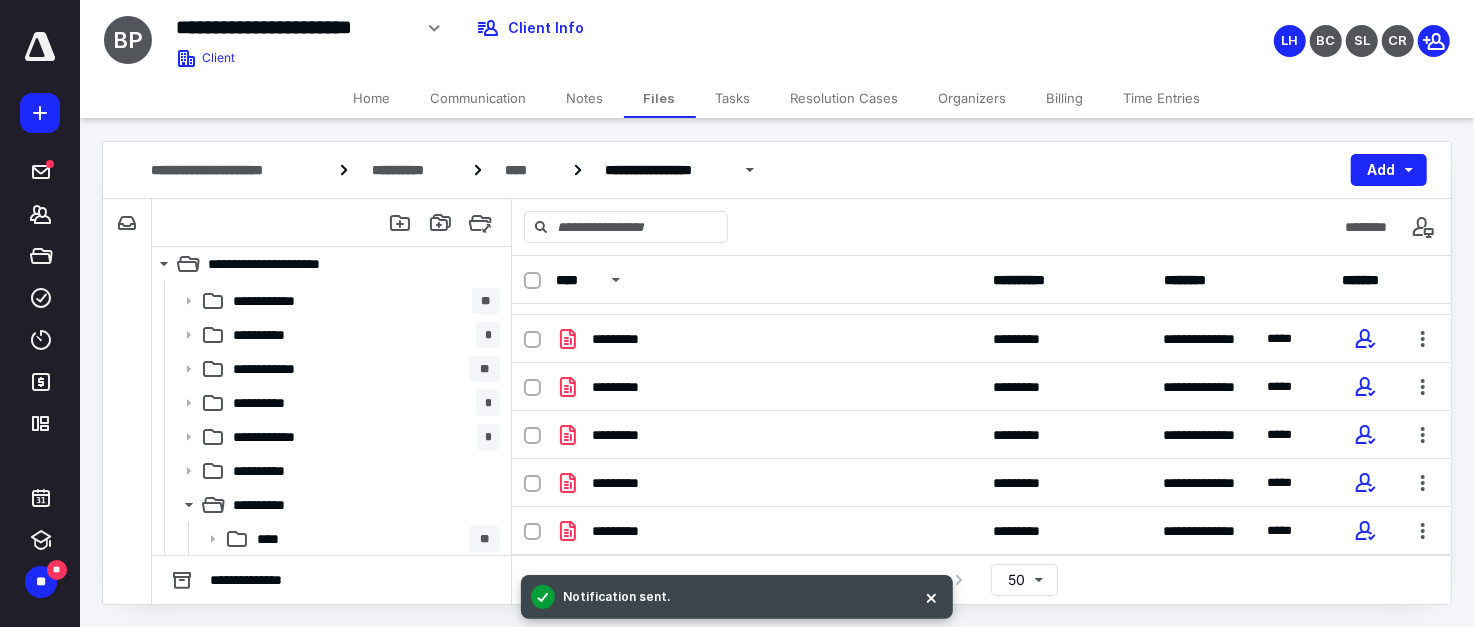 scroll, scrollTop: 325, scrollLeft: 0, axis: vertical 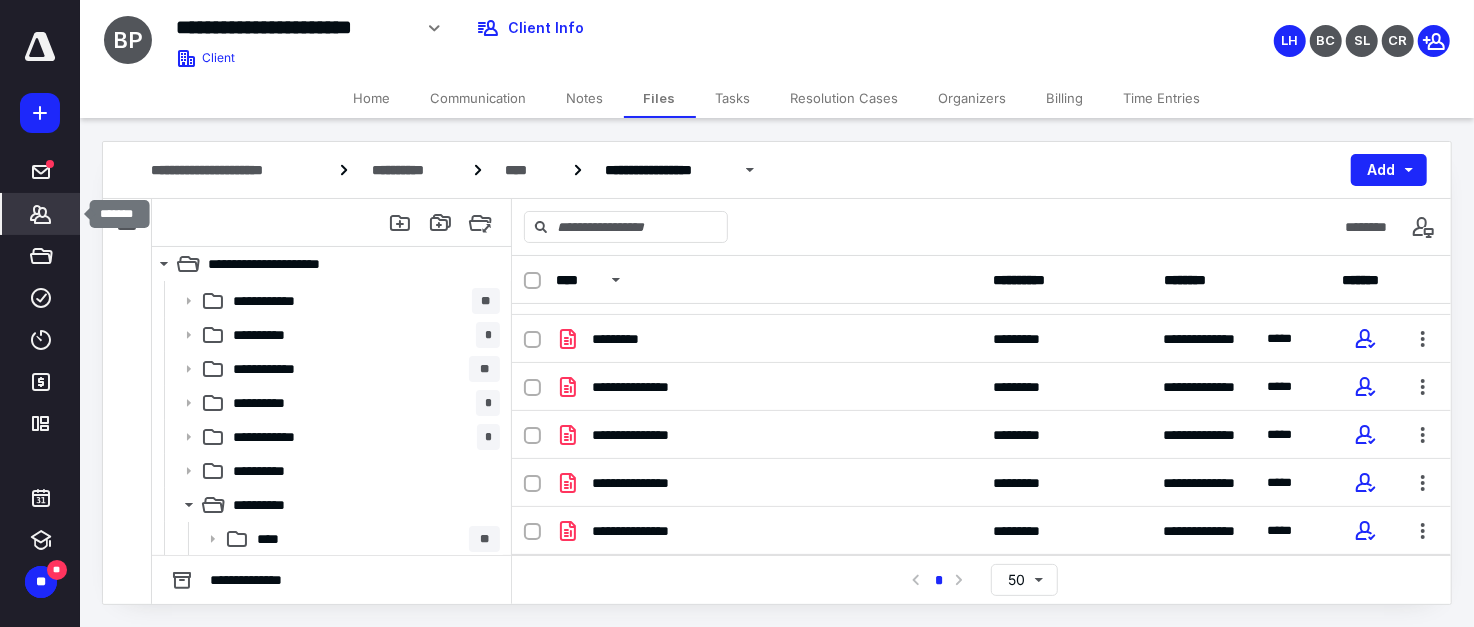 click 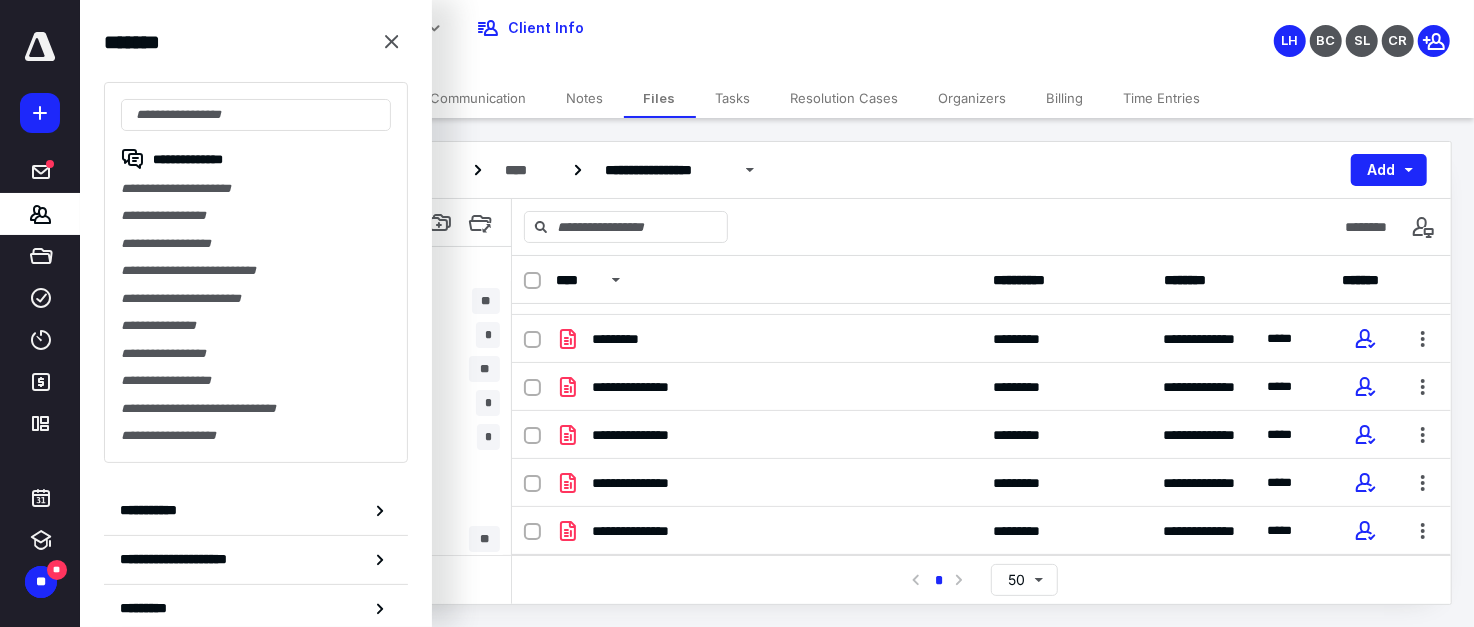click on "Billing" at bounding box center [1065, 98] 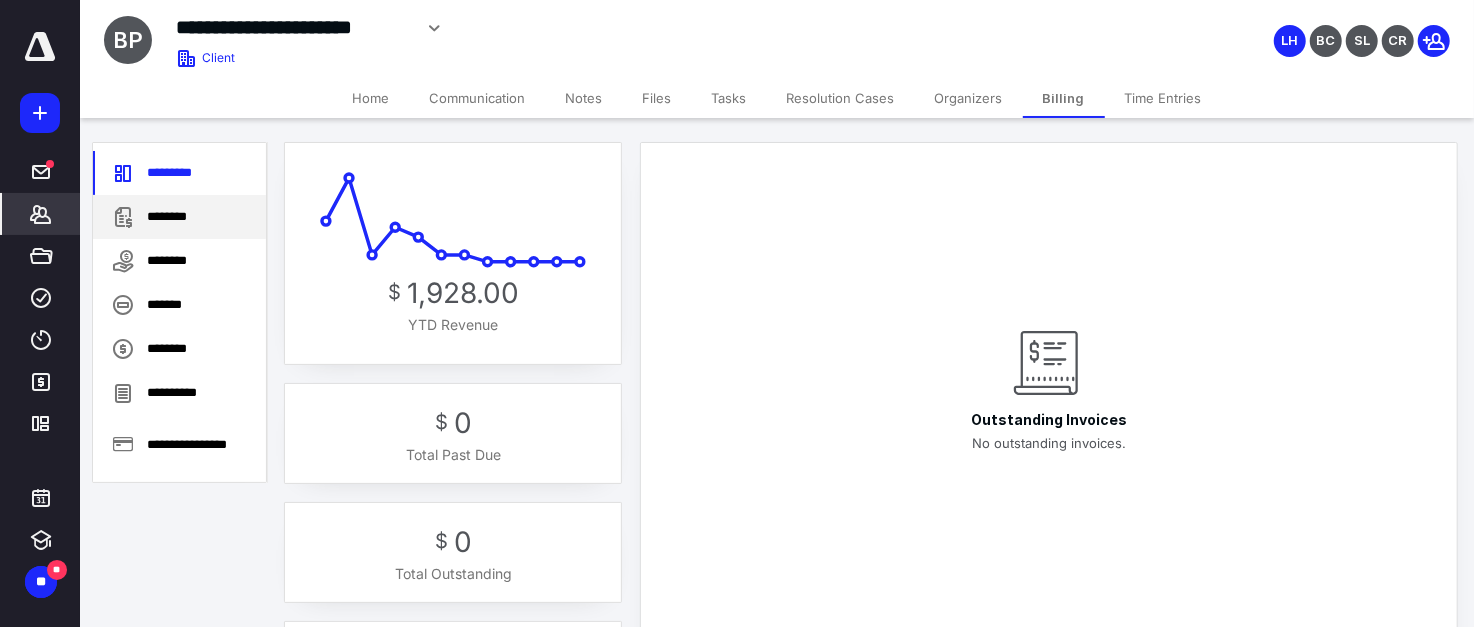 click on "********" at bounding box center (179, 217) 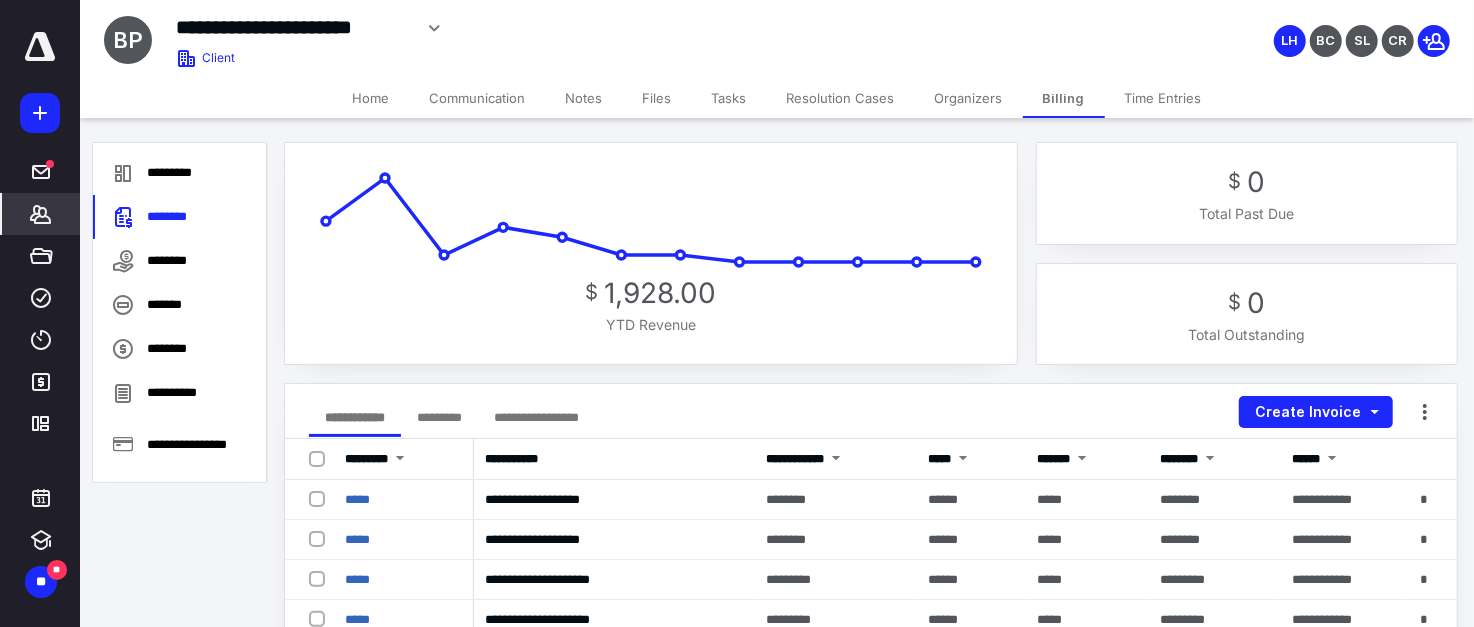 scroll, scrollTop: 133, scrollLeft: 0, axis: vertical 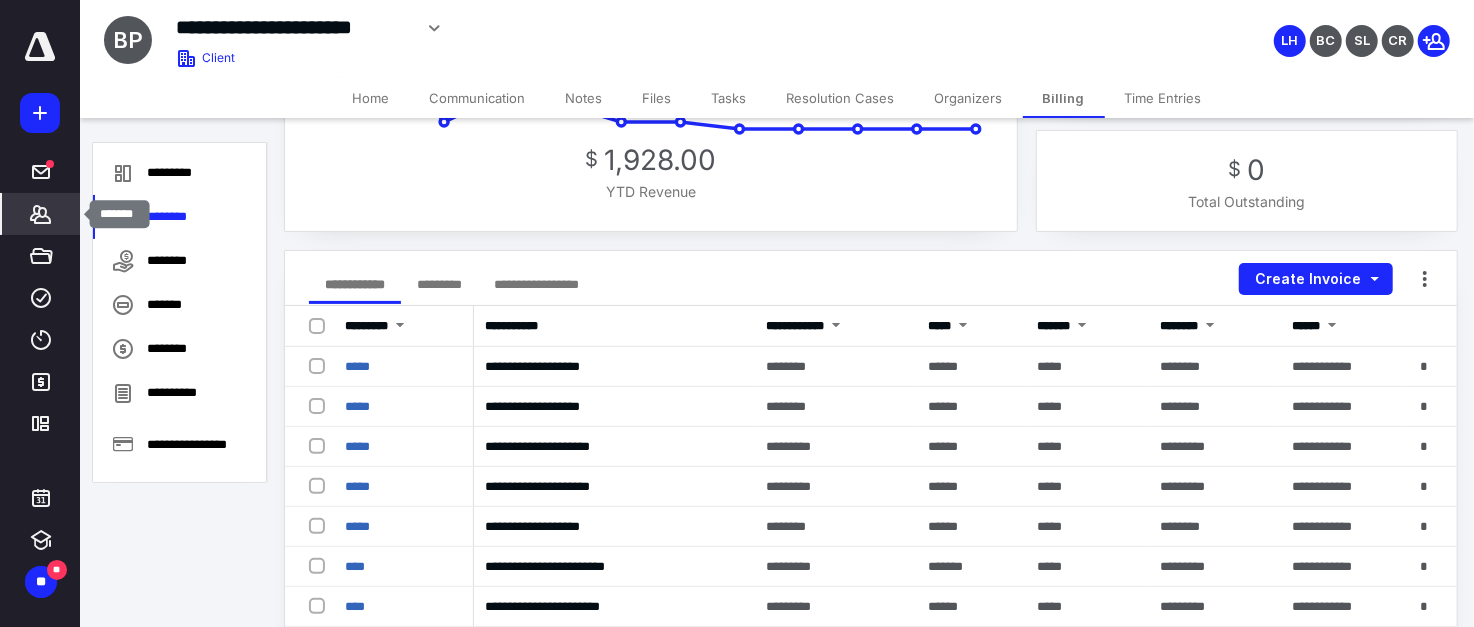 click 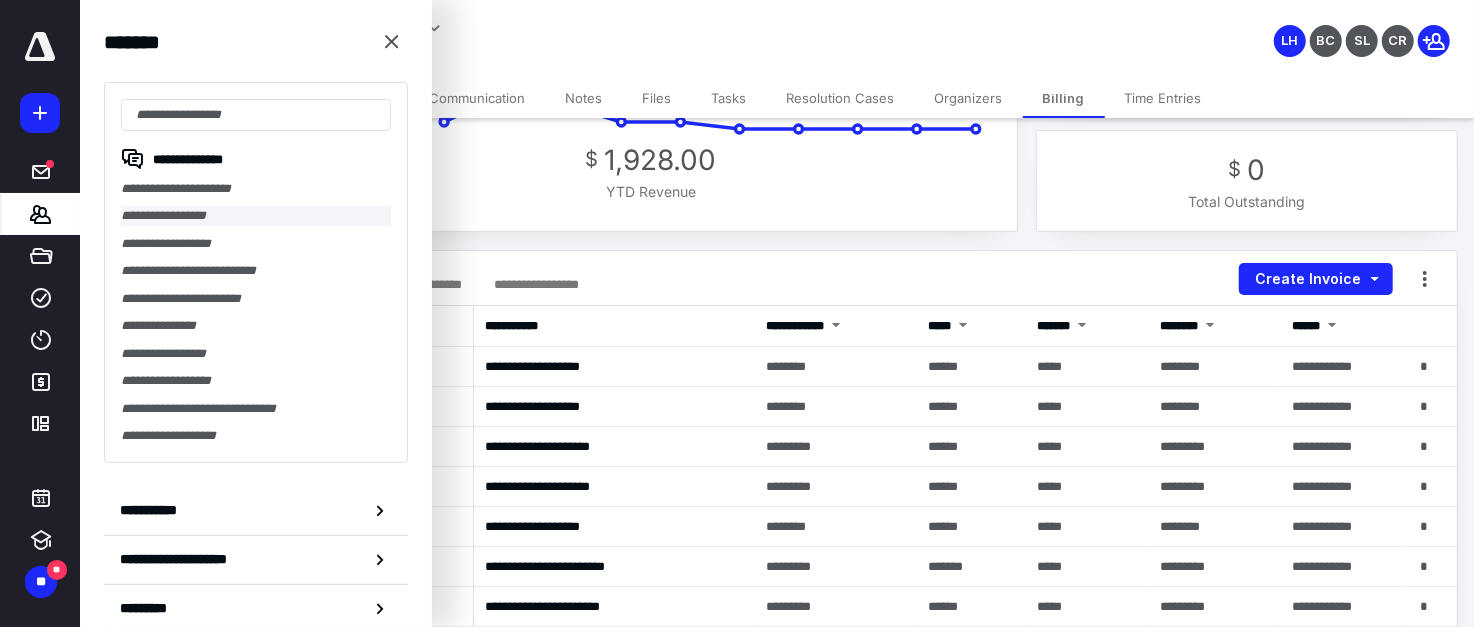 click on "**********" at bounding box center (256, 215) 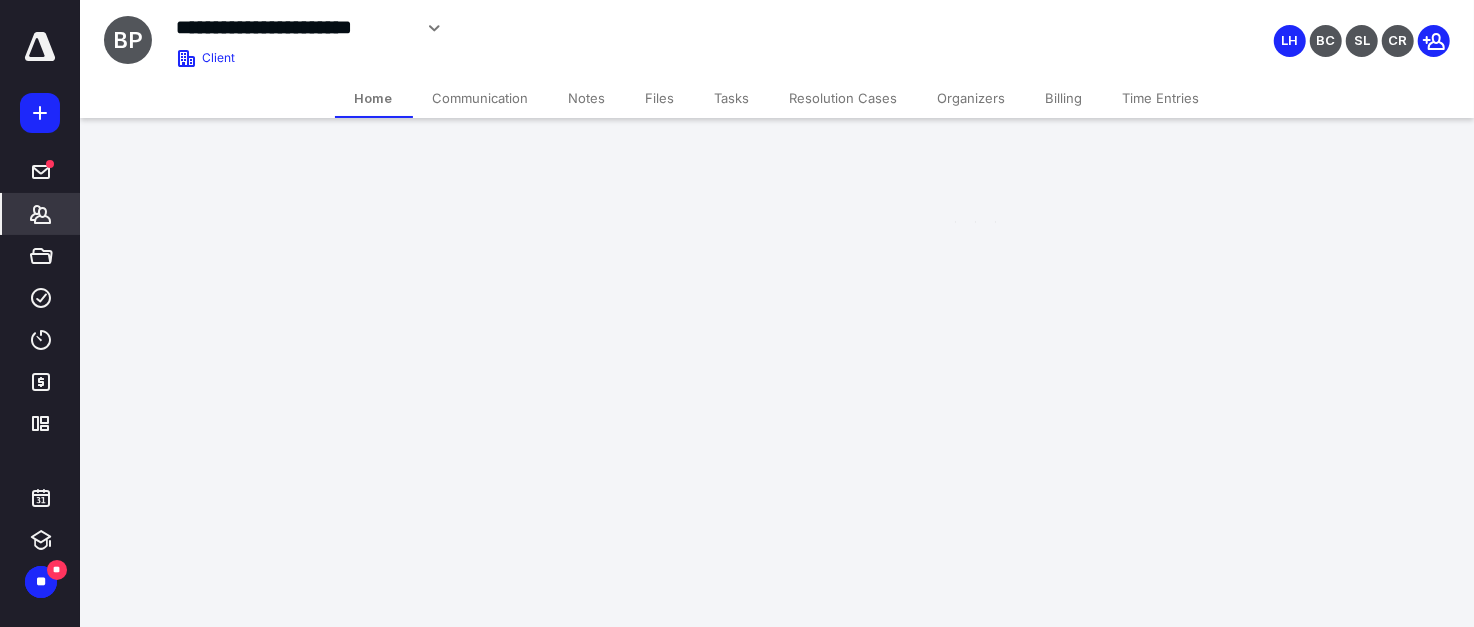 scroll, scrollTop: 0, scrollLeft: 0, axis: both 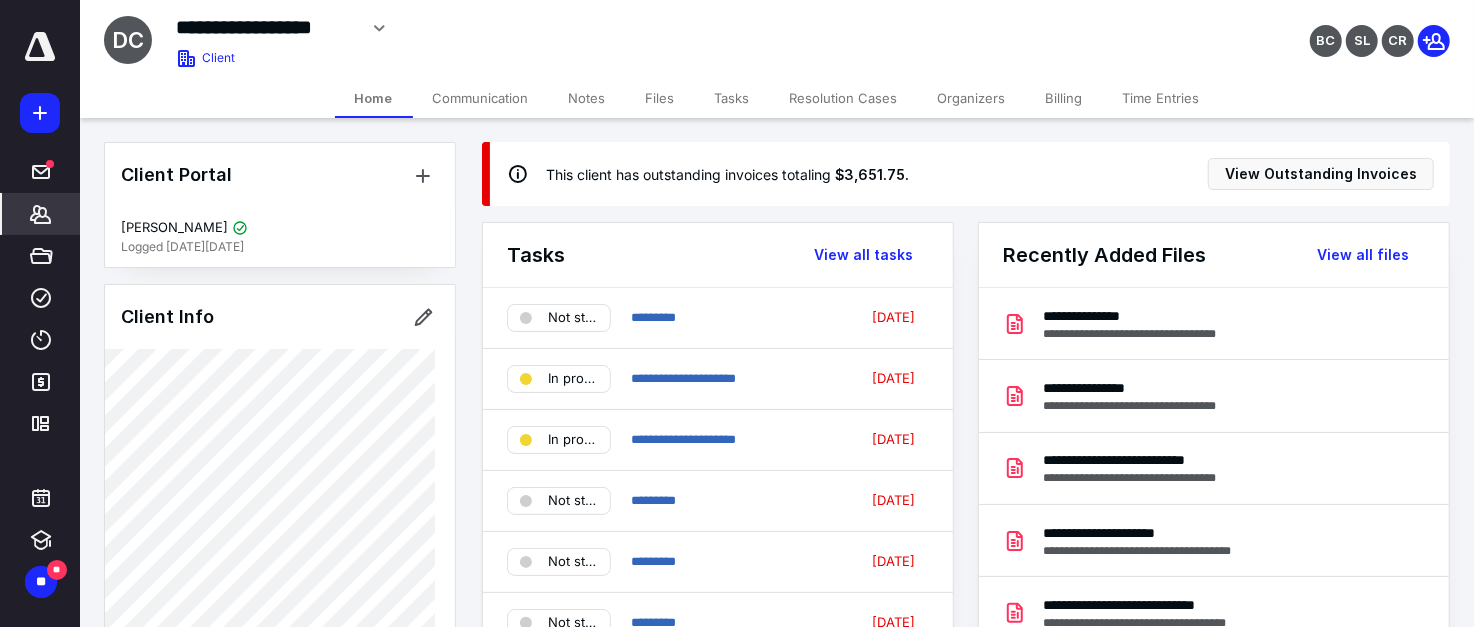 click on "Files" at bounding box center (660, 98) 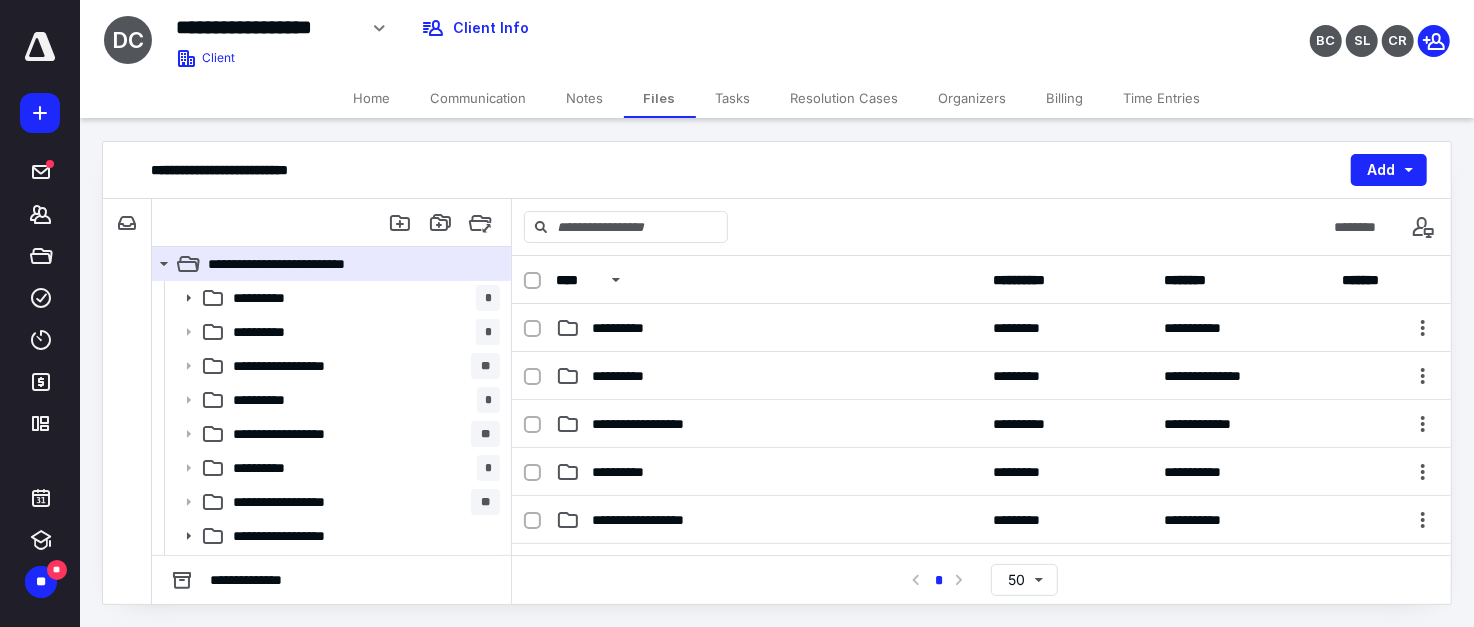 scroll, scrollTop: 533, scrollLeft: 0, axis: vertical 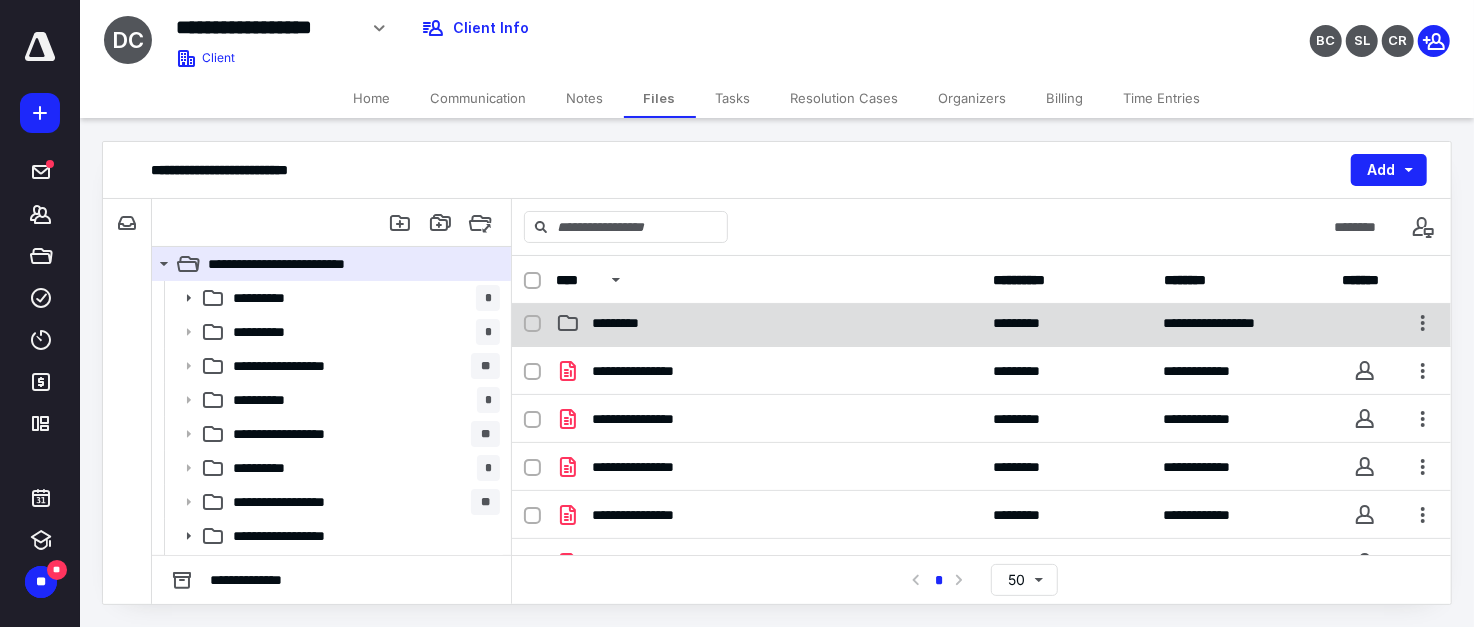click on "*********" at bounding box center [769, 323] 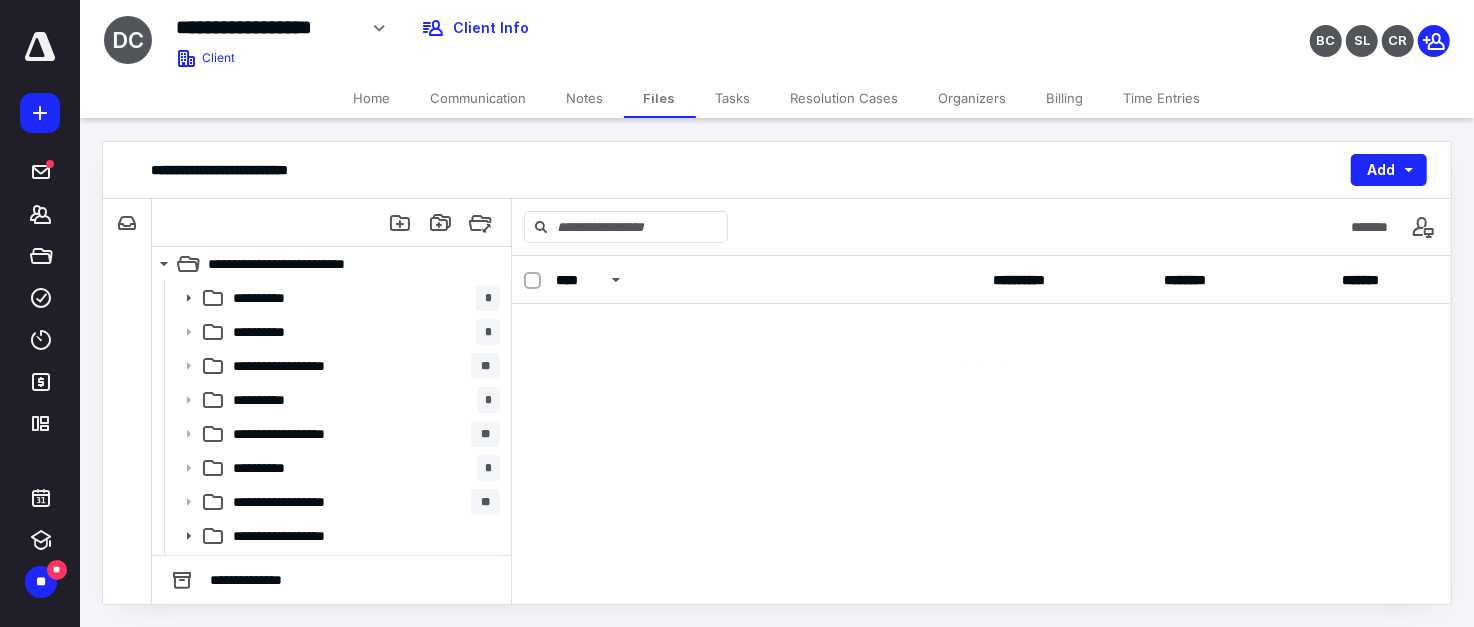 scroll, scrollTop: 0, scrollLeft: 0, axis: both 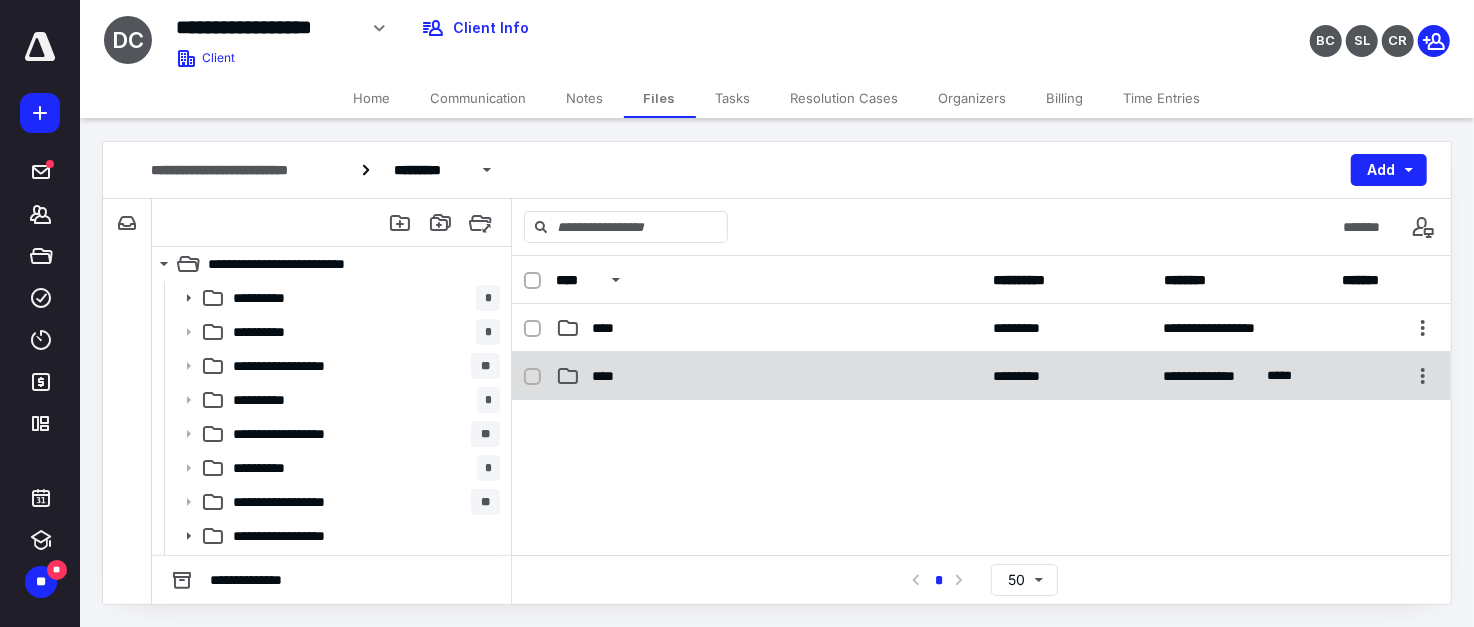 click on "****" at bounding box center (769, 376) 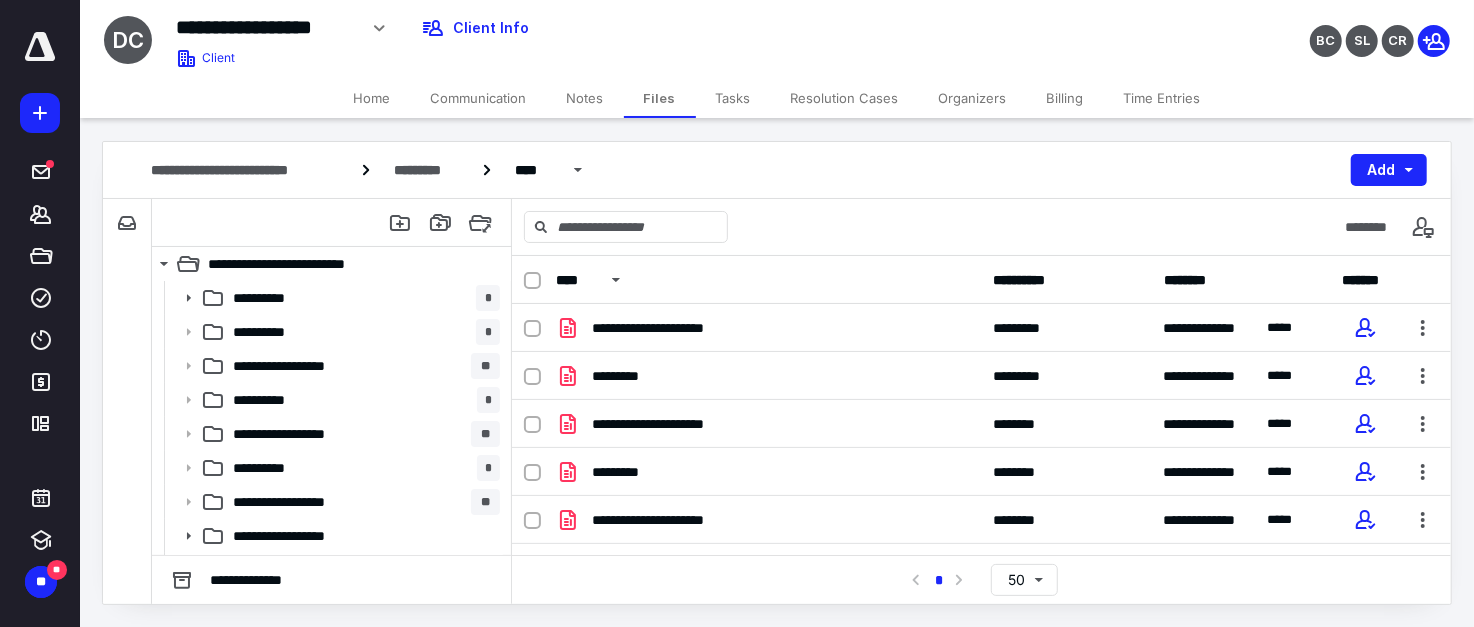 scroll, scrollTop: 229, scrollLeft: 0, axis: vertical 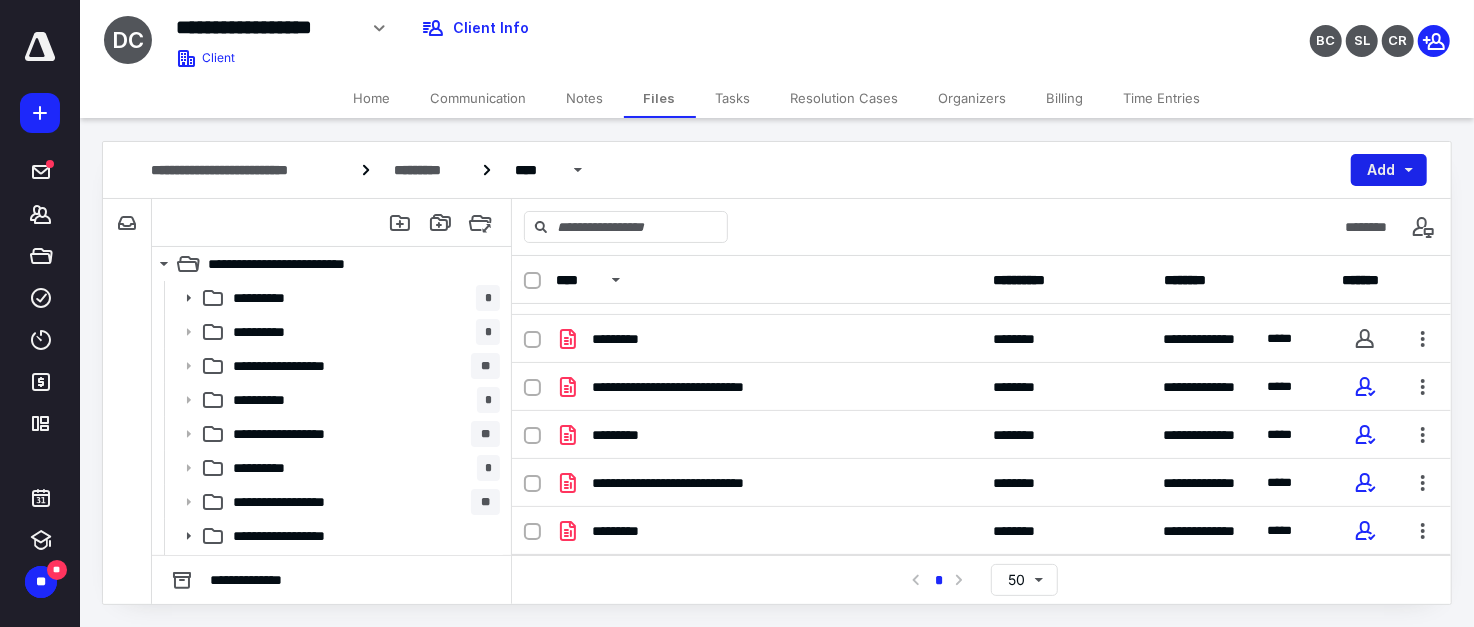click on "Add" at bounding box center (1389, 170) 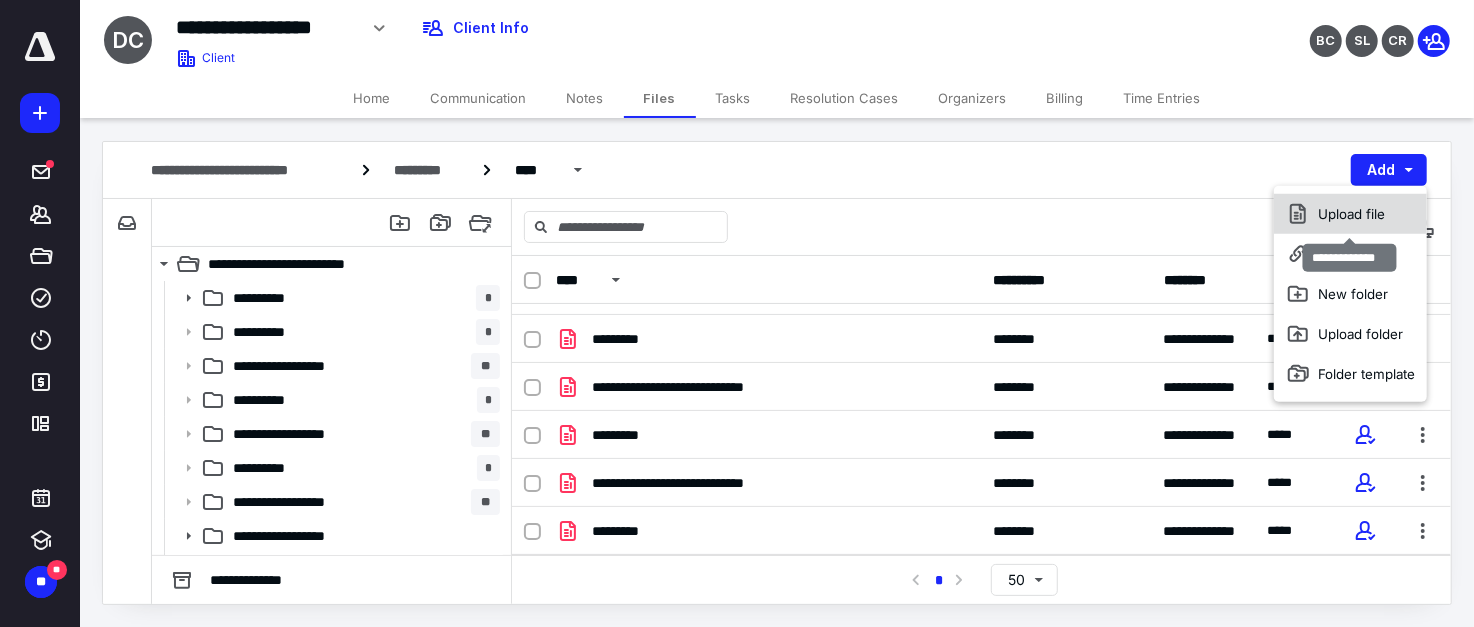 click on "Upload file" at bounding box center (1350, 214) 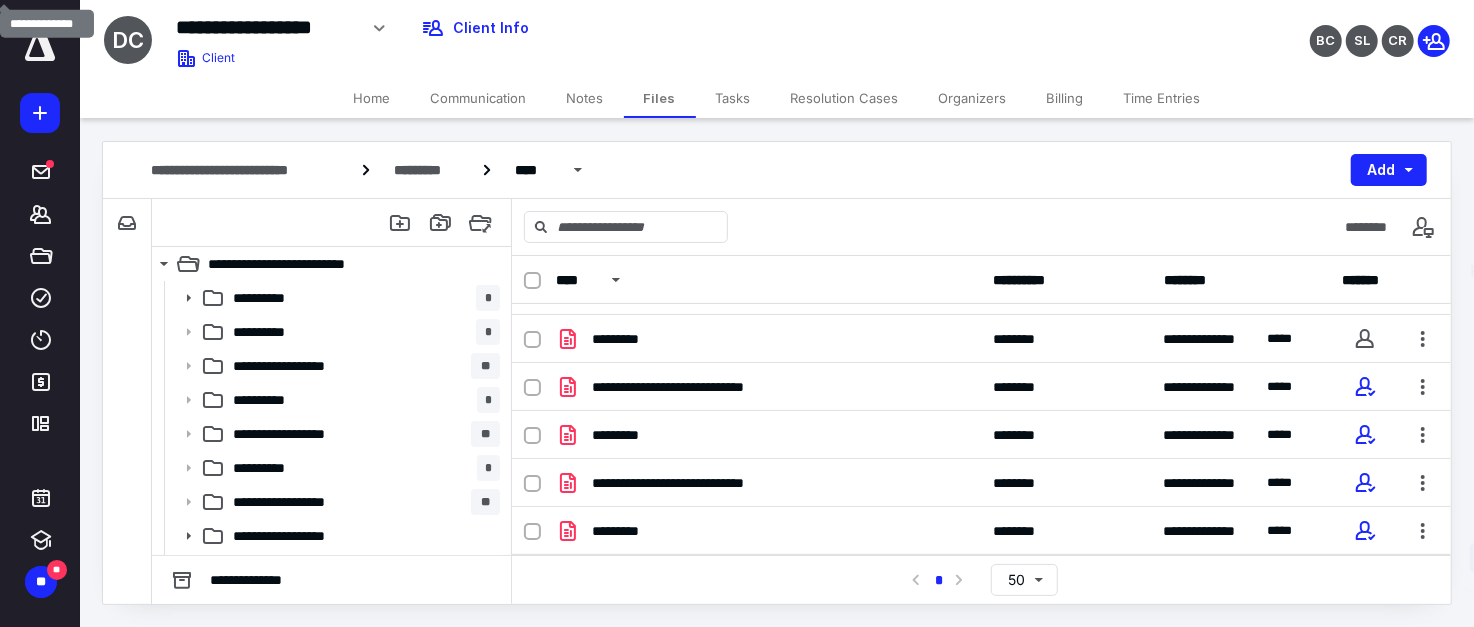 click on "Billing" at bounding box center (1065, 98) 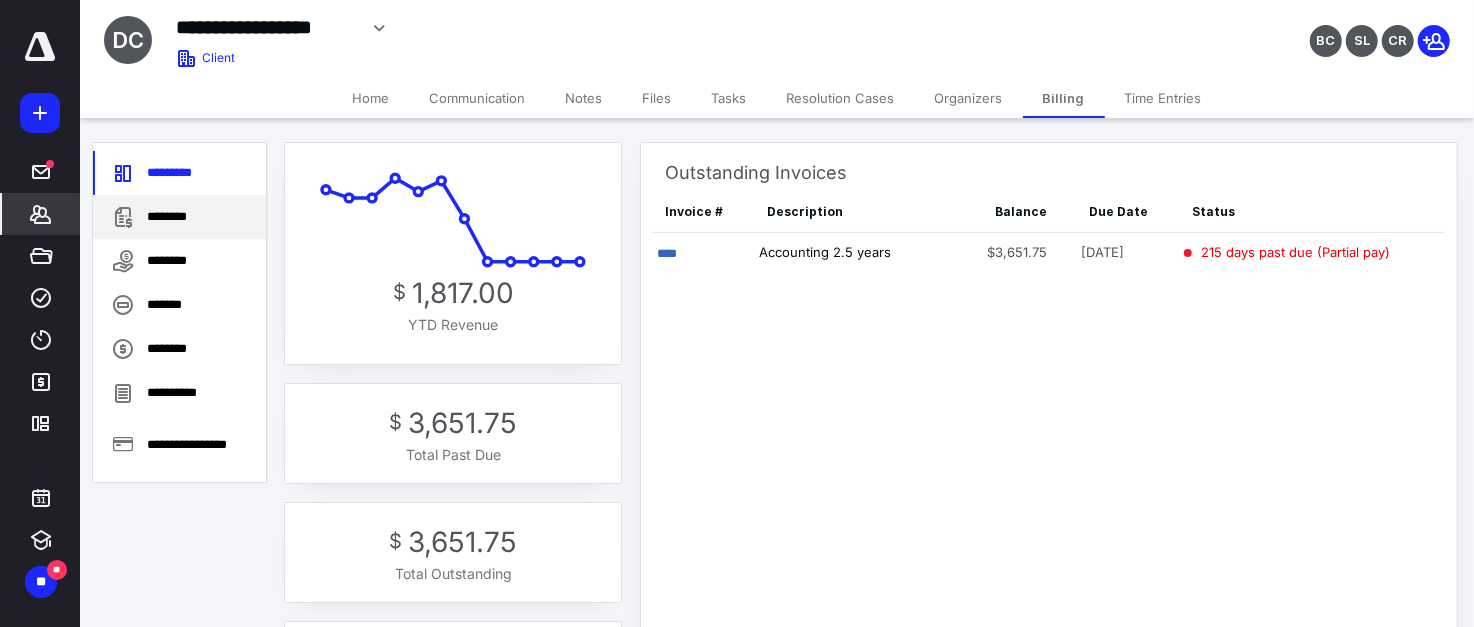click on "********" at bounding box center (179, 217) 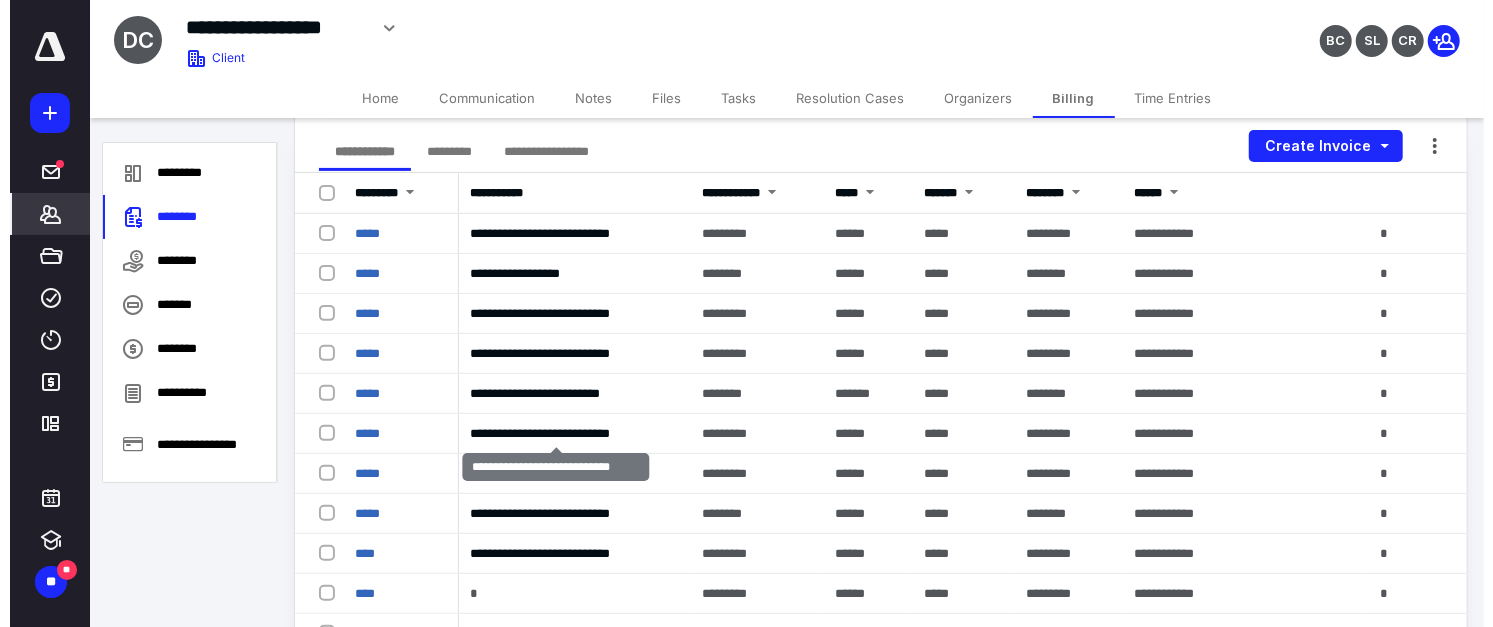 scroll, scrollTop: 533, scrollLeft: 0, axis: vertical 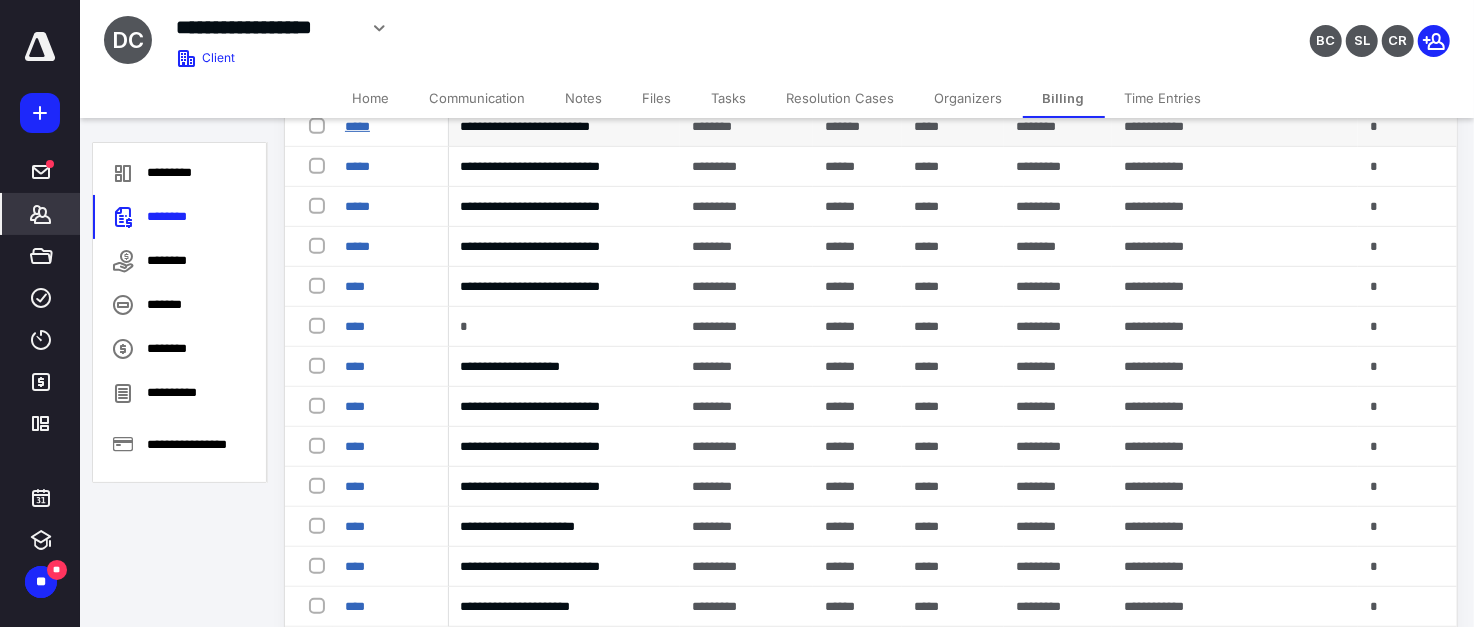 click on "*****" at bounding box center (357, 126) 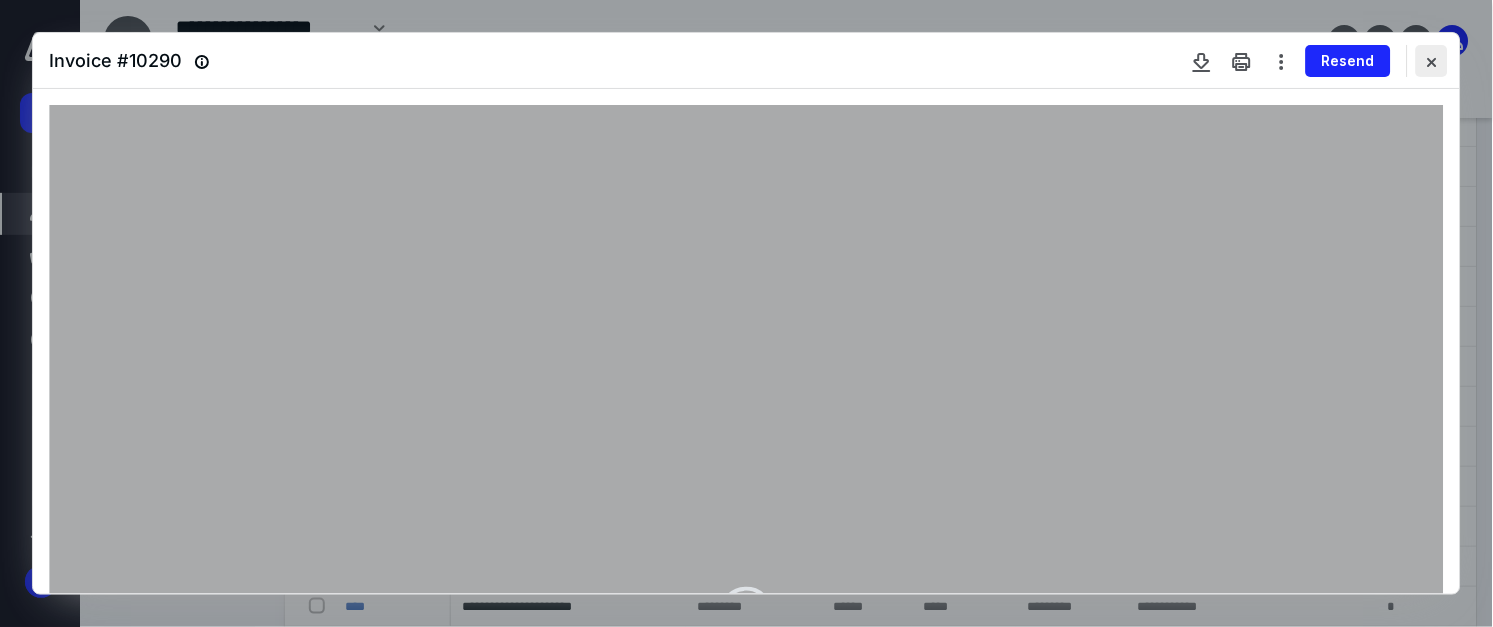 click at bounding box center (1432, 61) 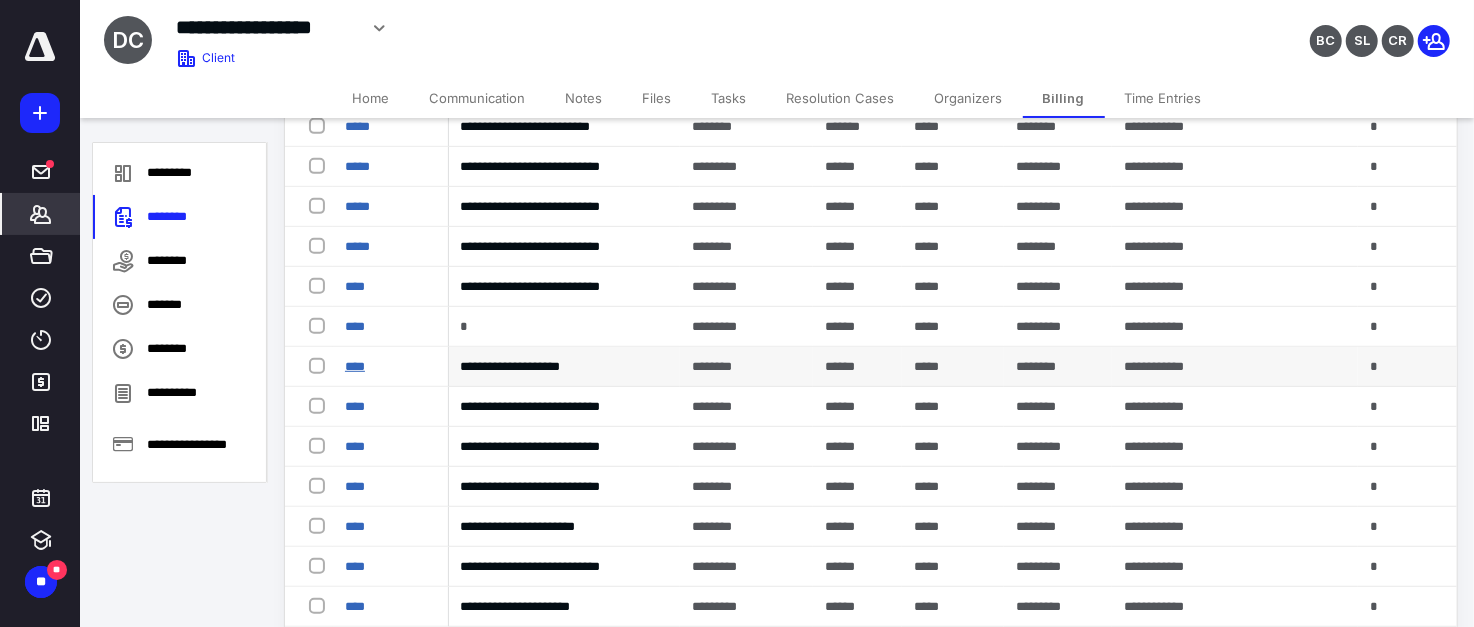 click on "****" at bounding box center [355, 366] 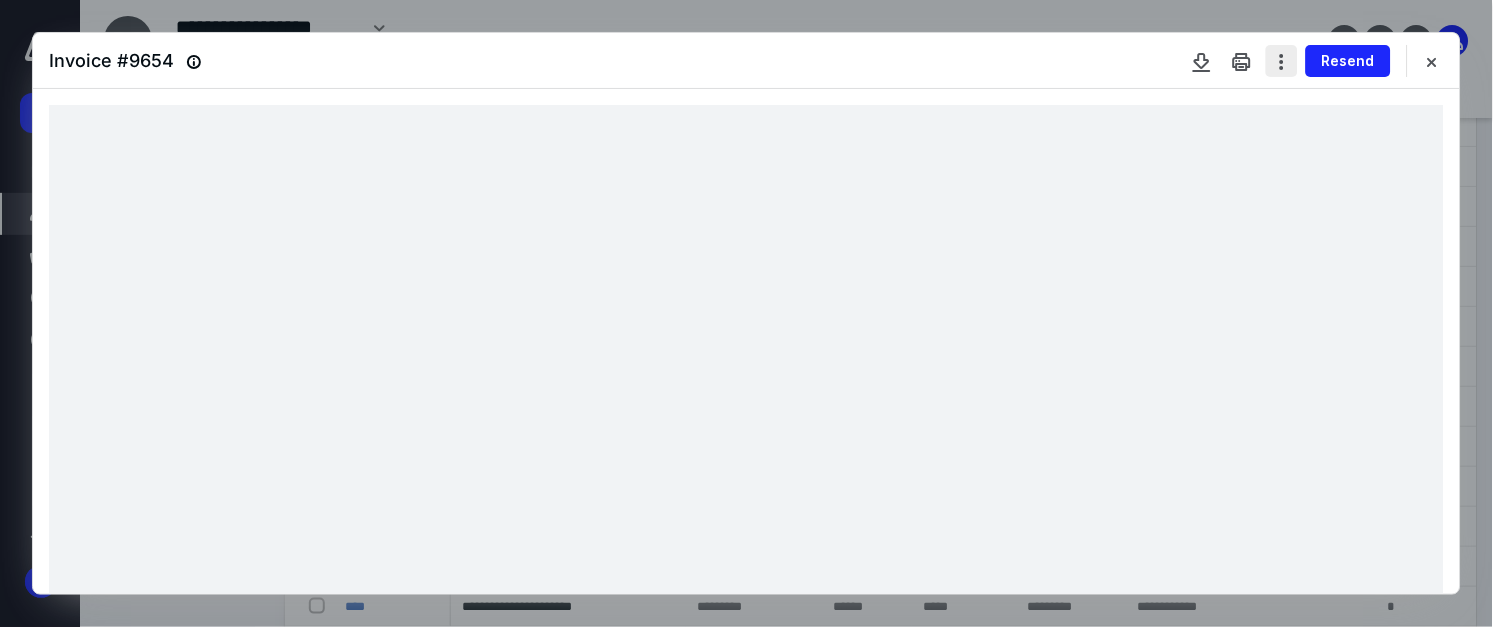 click at bounding box center (1282, 61) 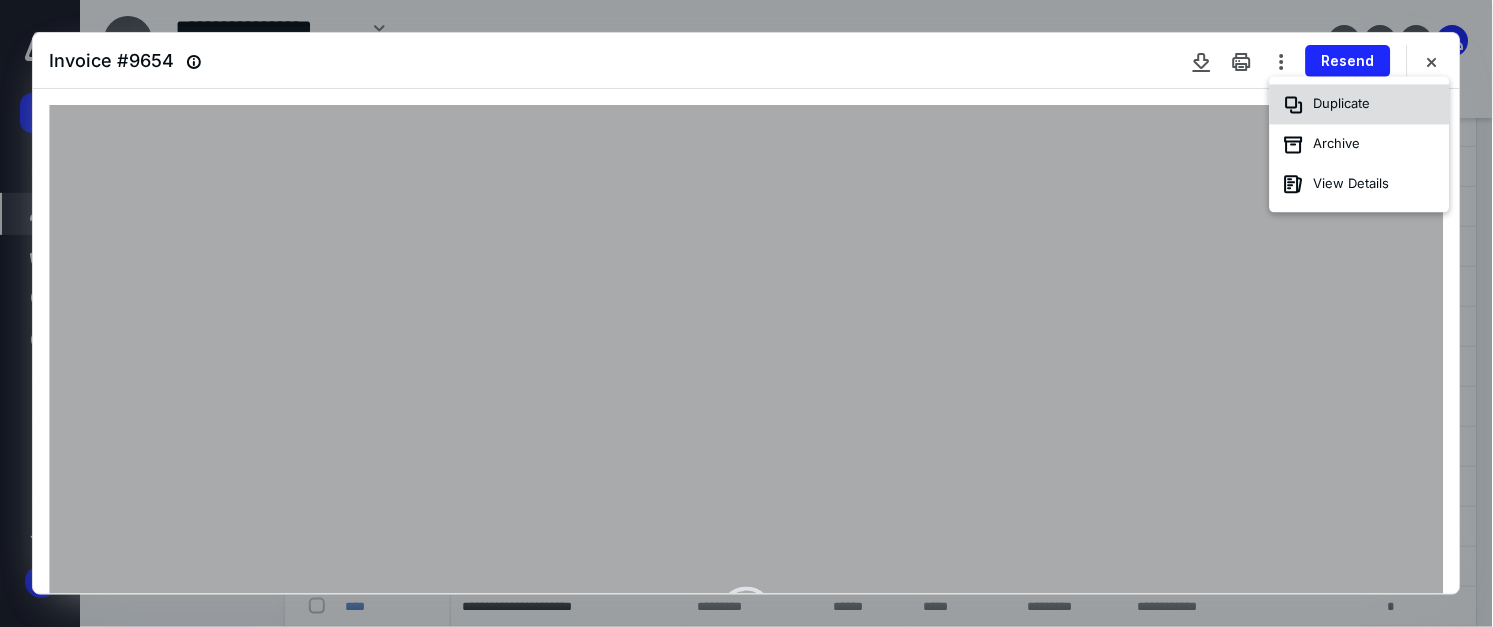click 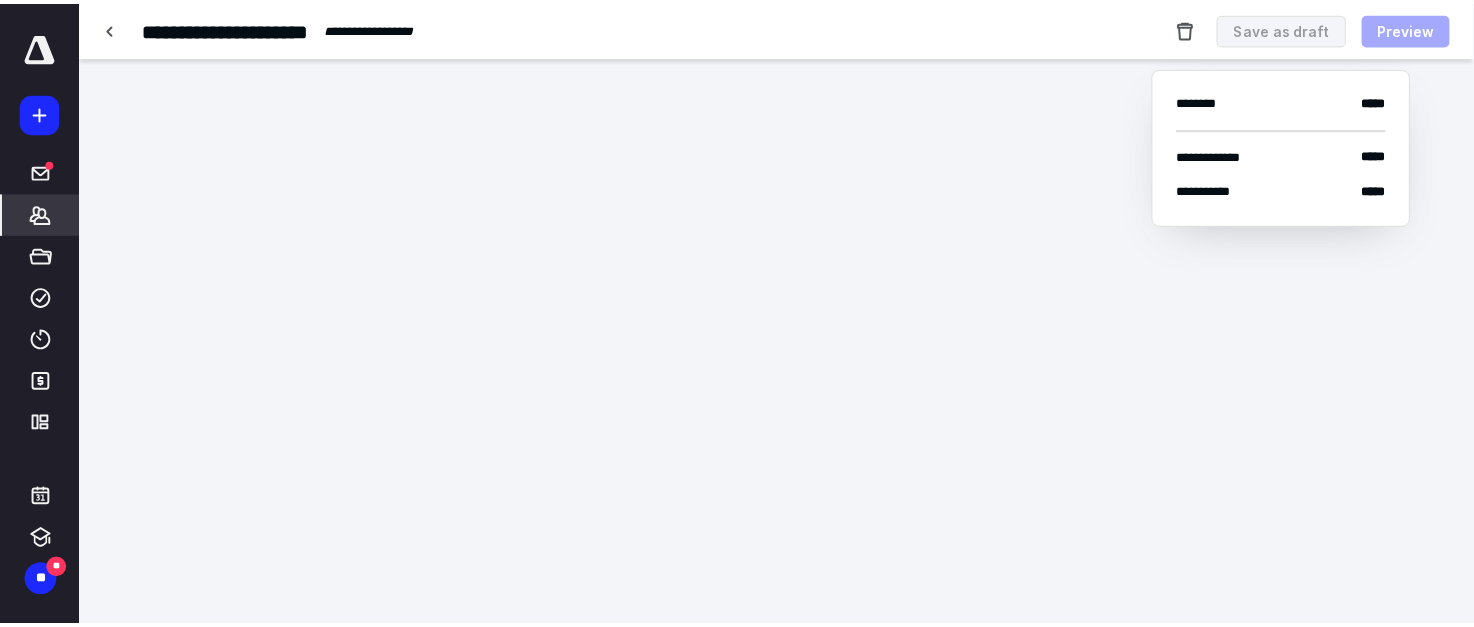 scroll, scrollTop: 227, scrollLeft: 0, axis: vertical 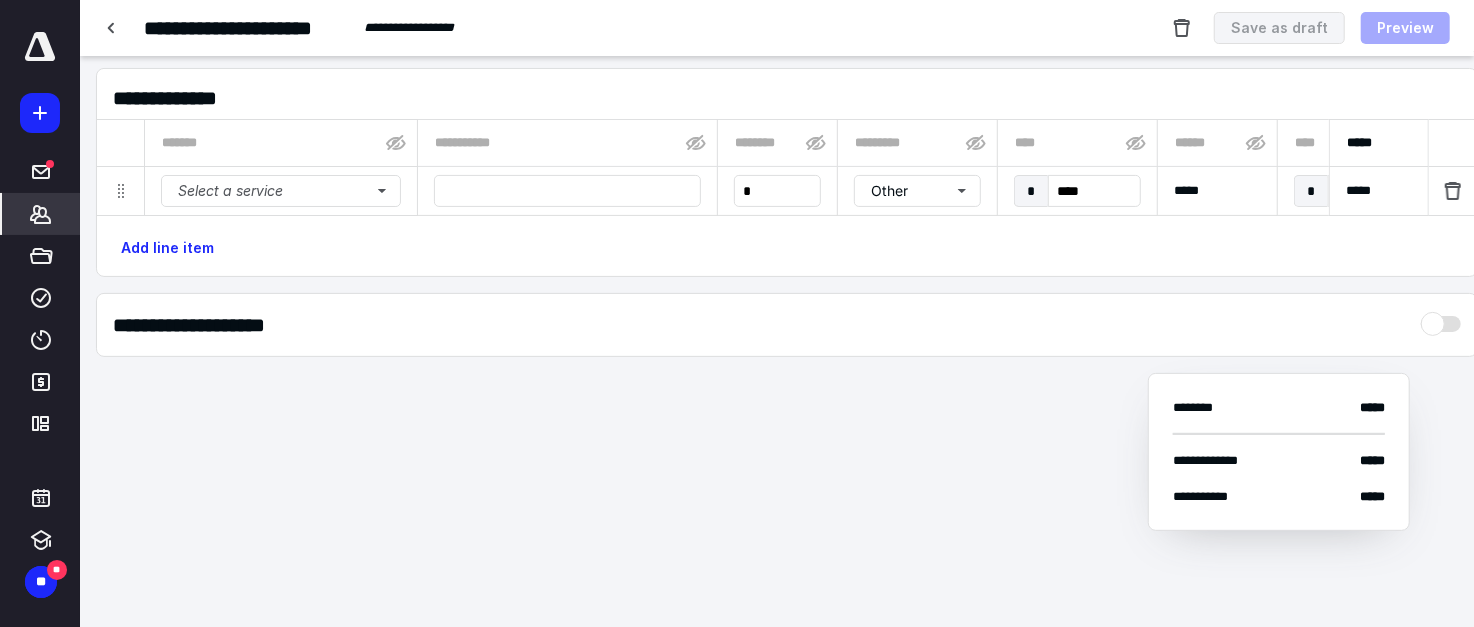 type on "*****" 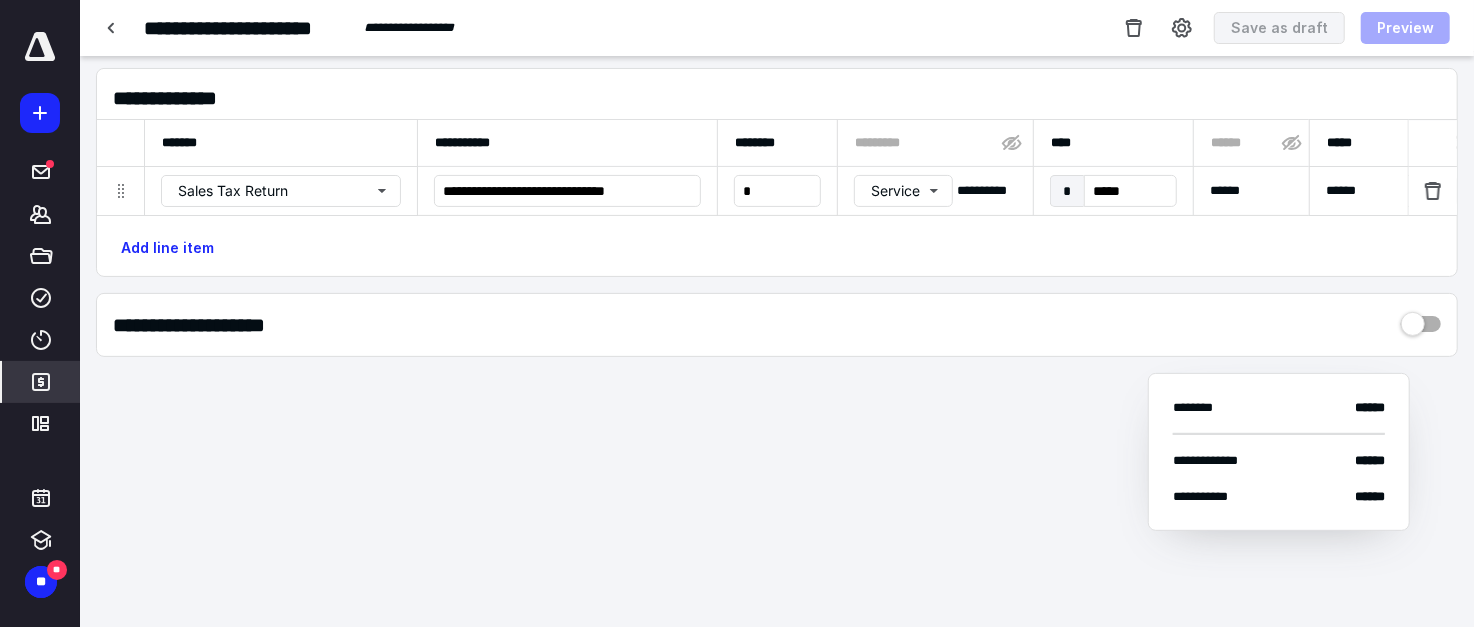 scroll, scrollTop: 0, scrollLeft: 0, axis: both 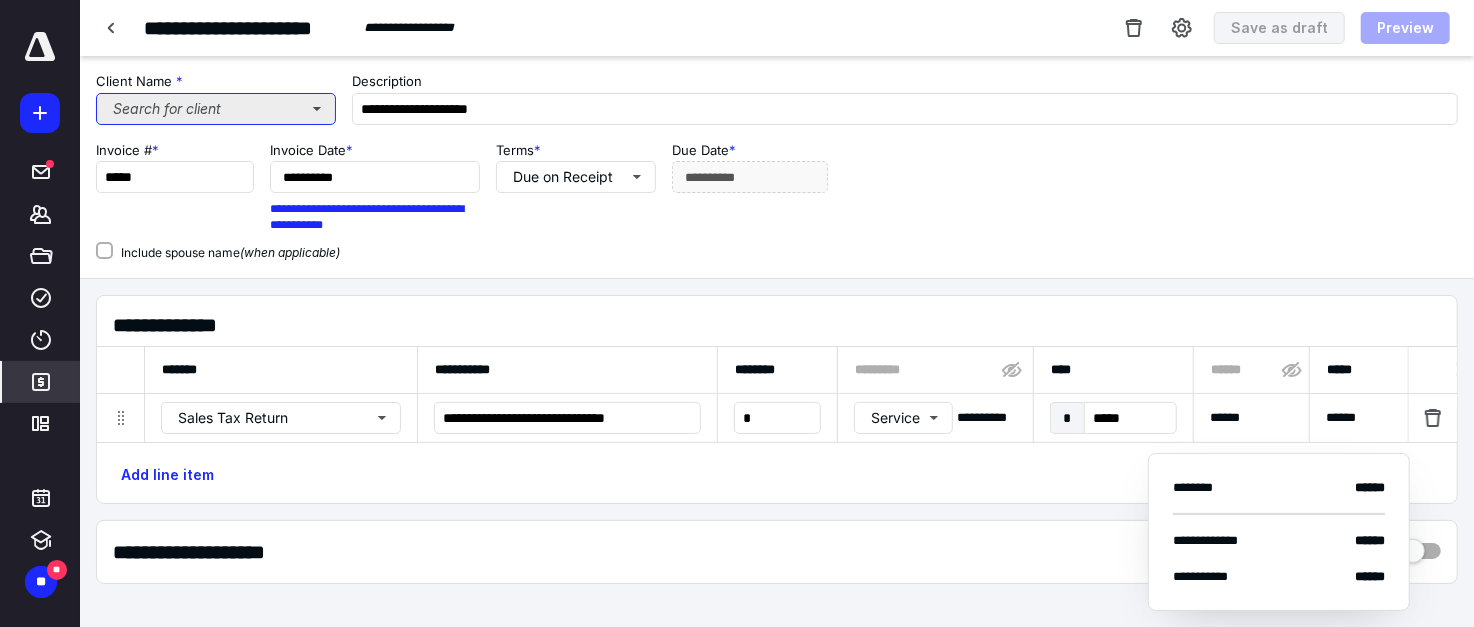click on "Search for client" at bounding box center [216, 109] 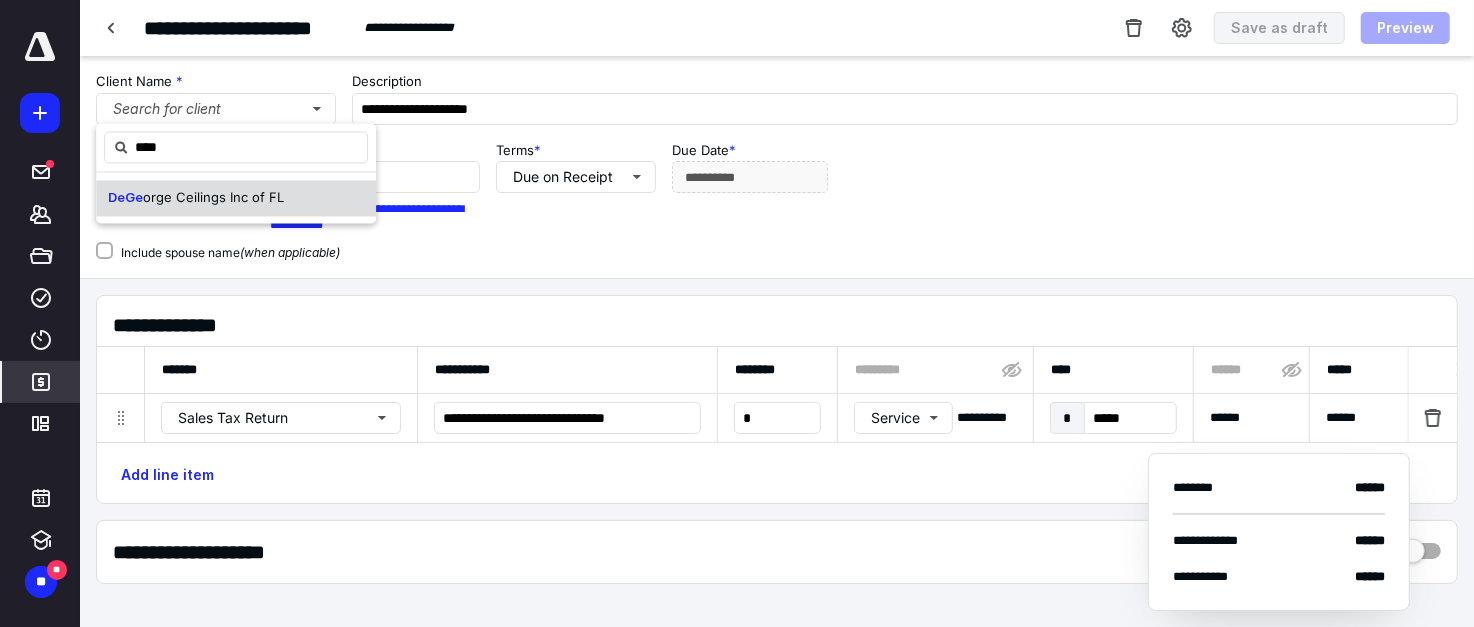 click on "orge Ceilings Inc of FL" at bounding box center (213, 197) 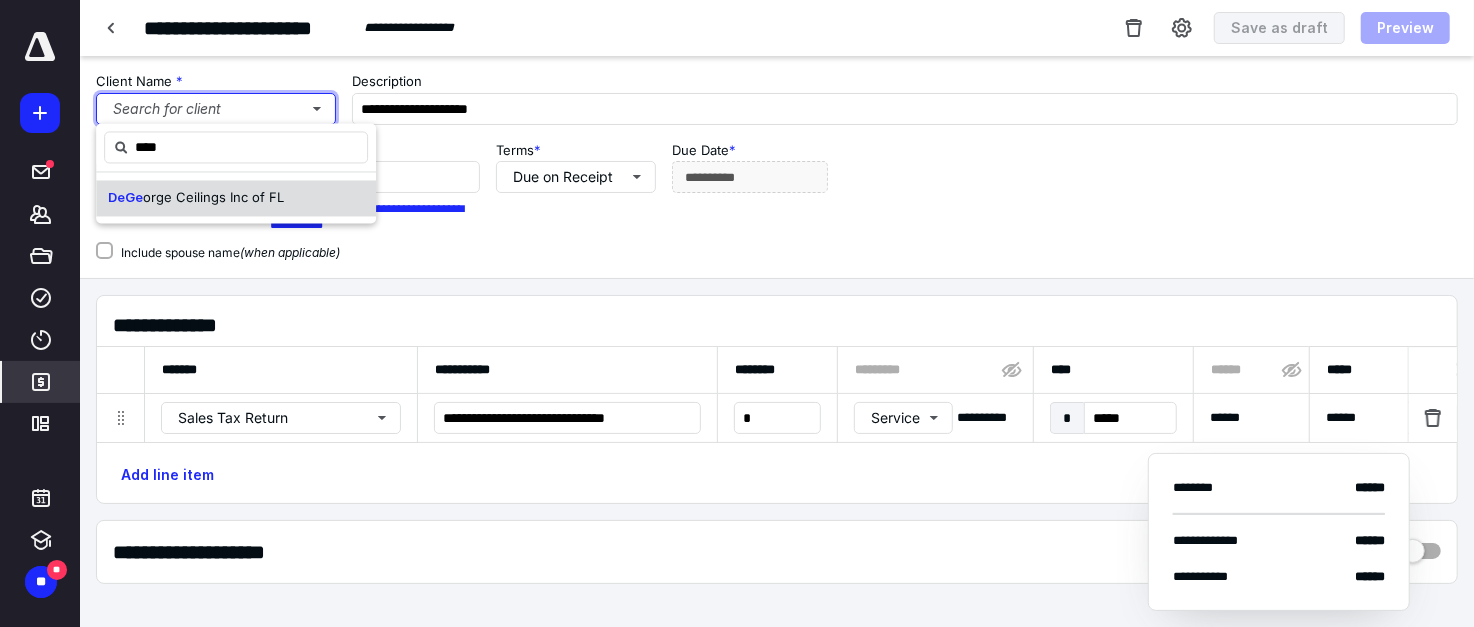 type 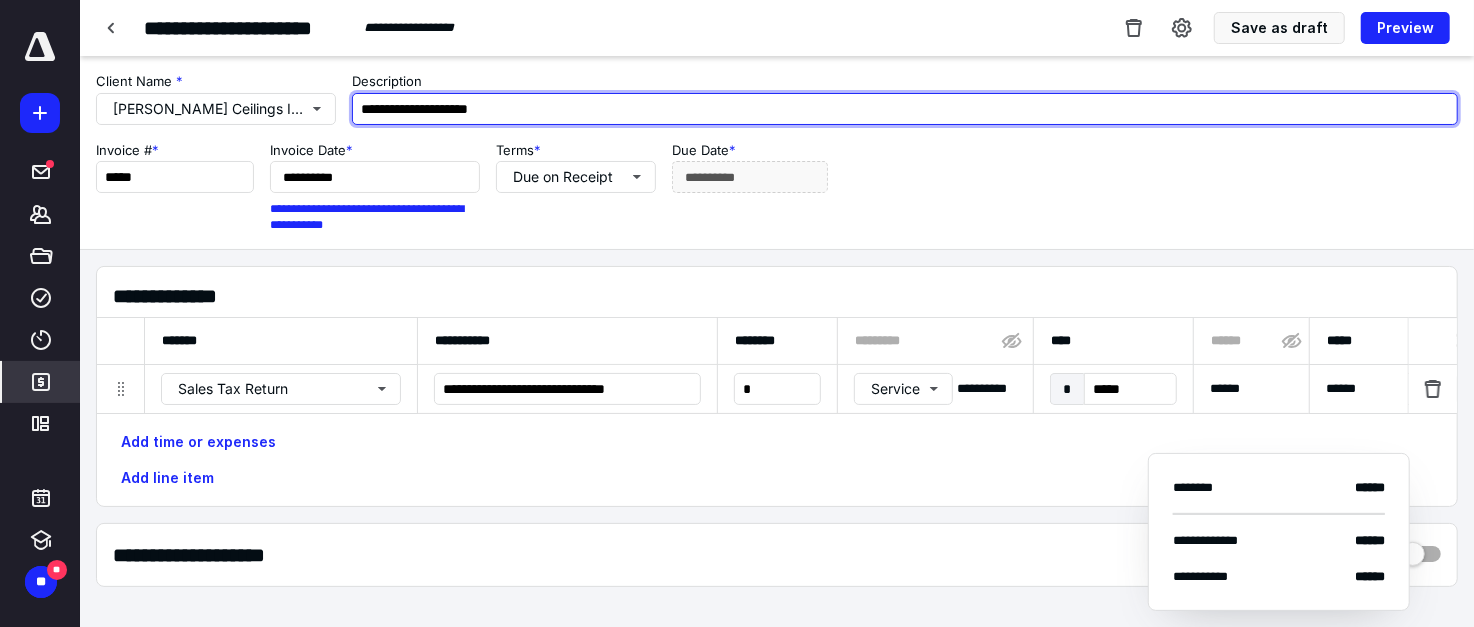 click on "**********" at bounding box center (905, 109) 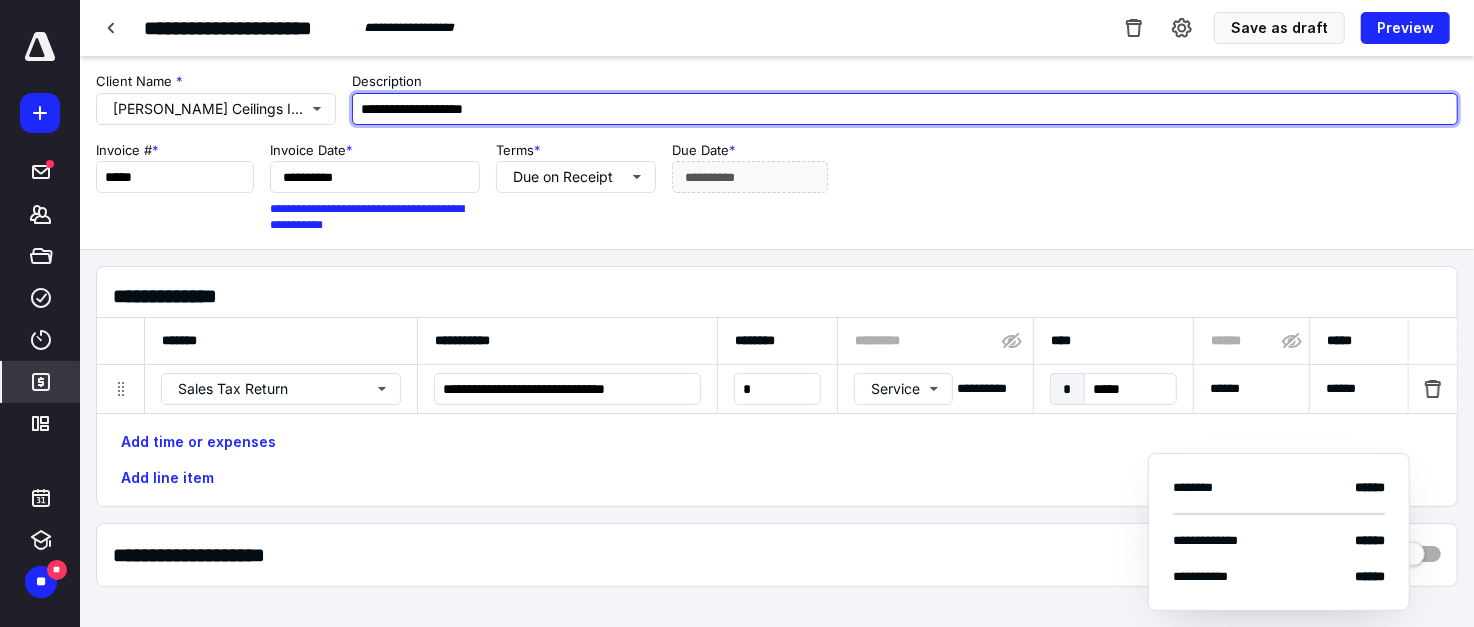 drag, startPoint x: 438, startPoint y: 103, endPoint x: 350, endPoint y: 116, distance: 88.95505 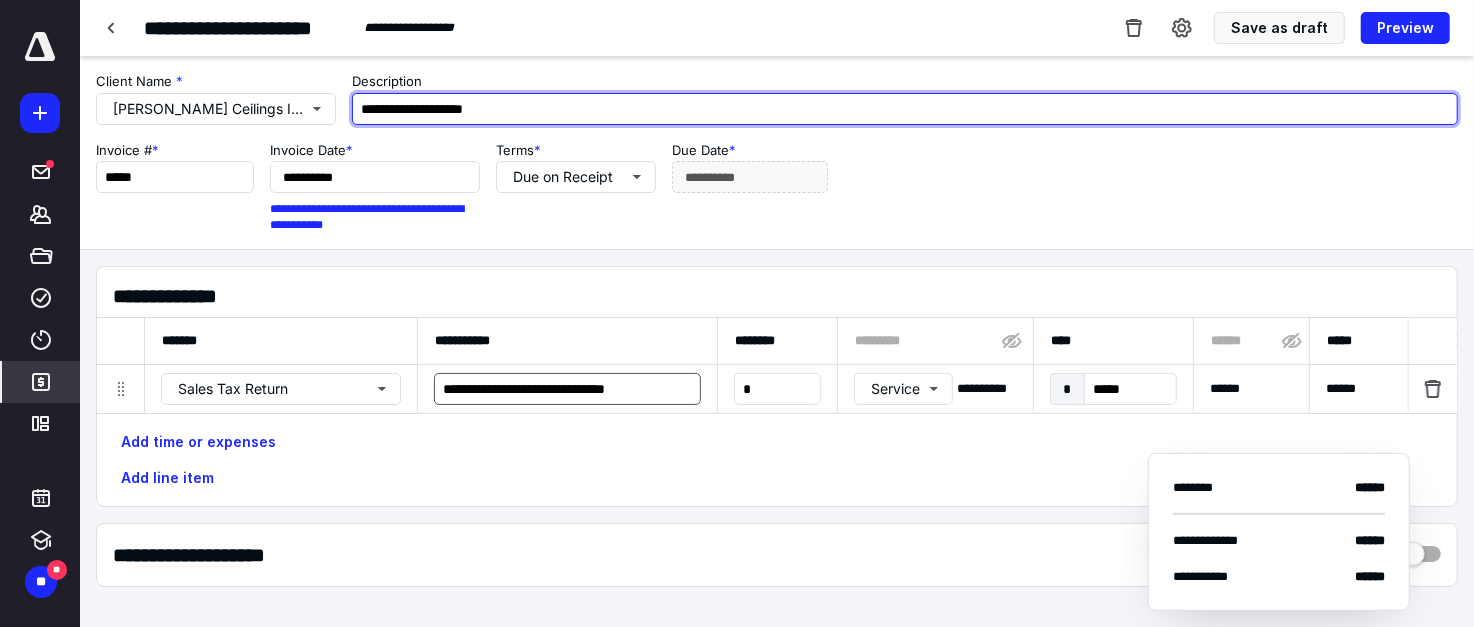 type on "**********" 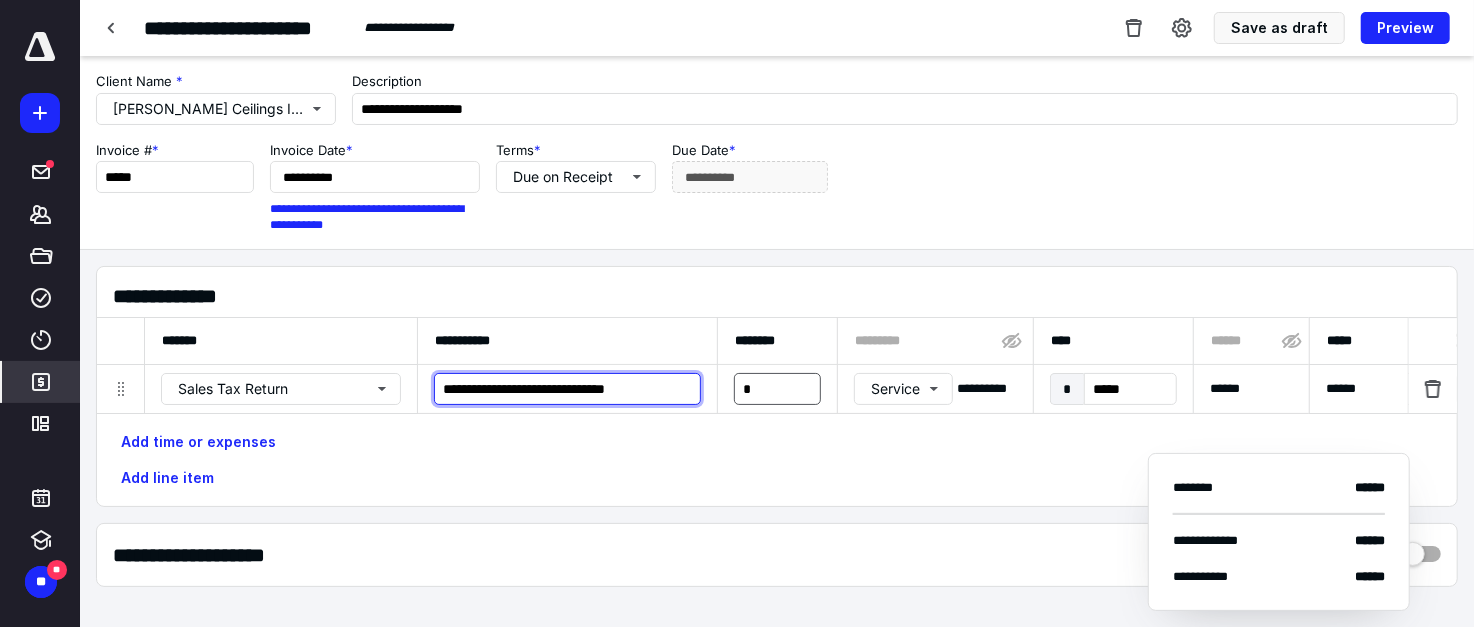 drag, startPoint x: 441, startPoint y: 384, endPoint x: 801, endPoint y: 380, distance: 360.02222 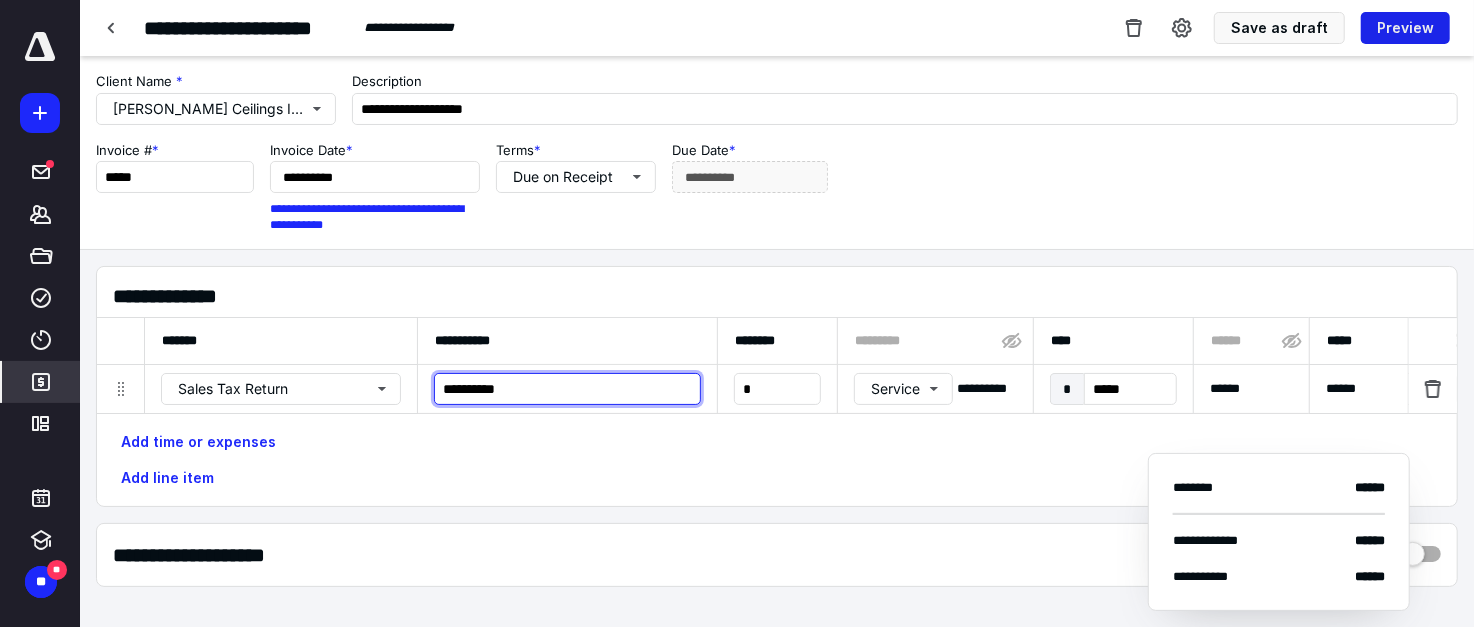 type on "*********" 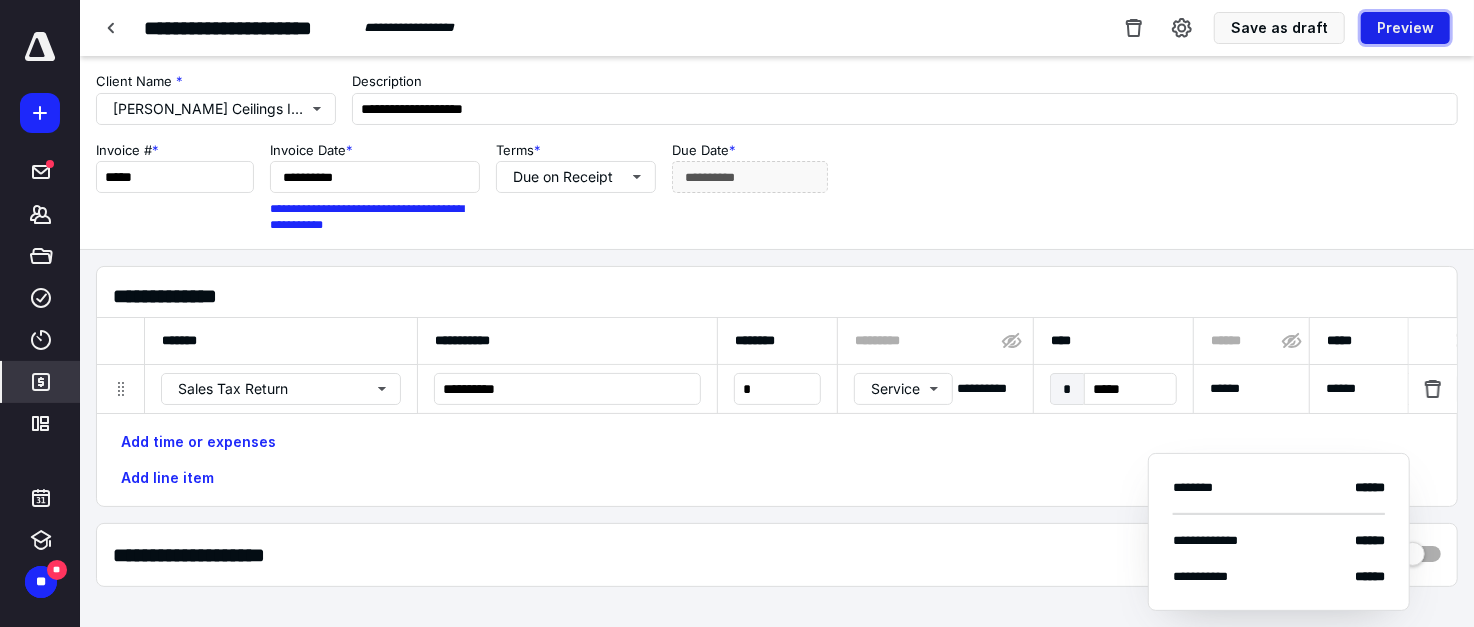 click on "Preview" at bounding box center (1405, 28) 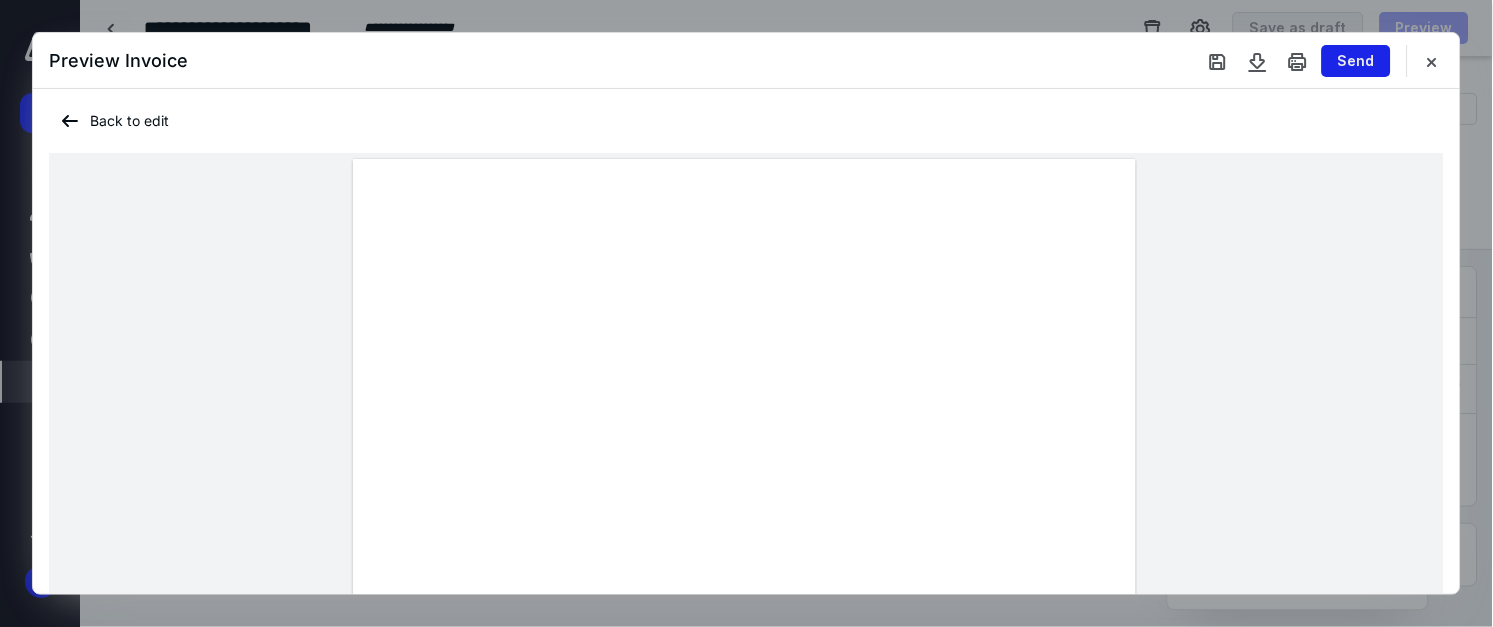 click on "Send" at bounding box center (1356, 61) 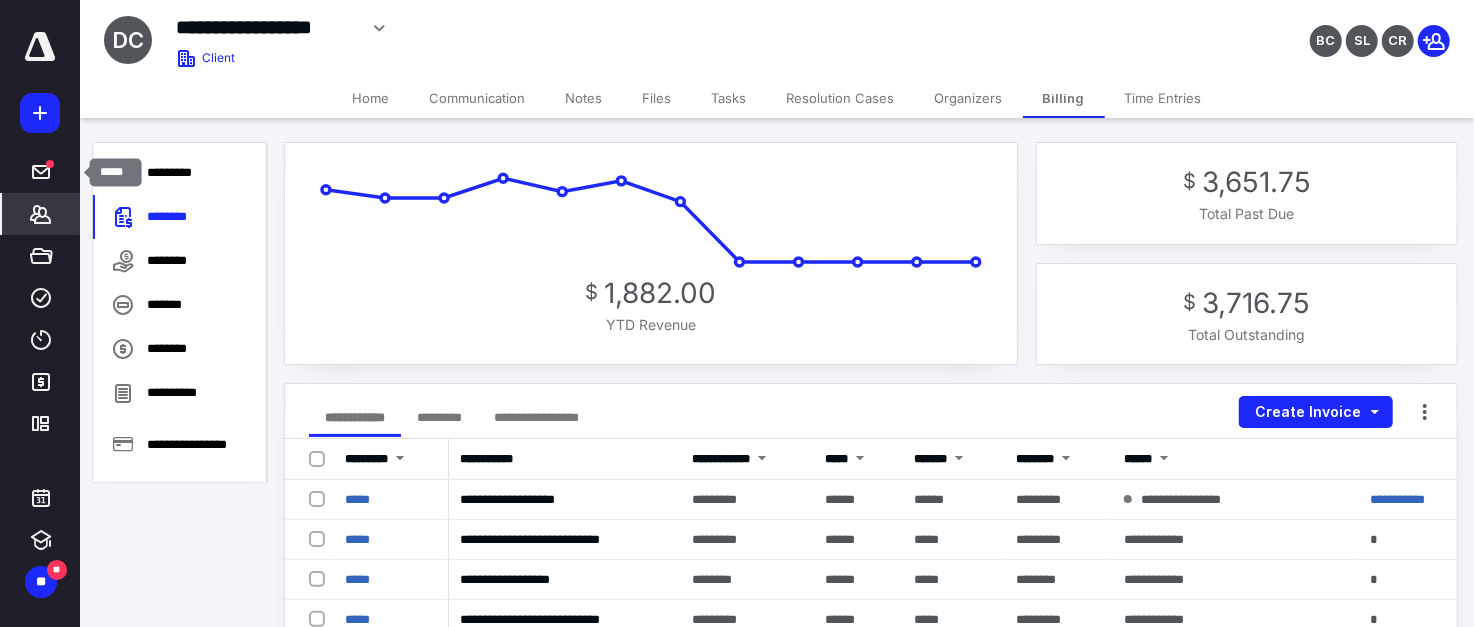 click 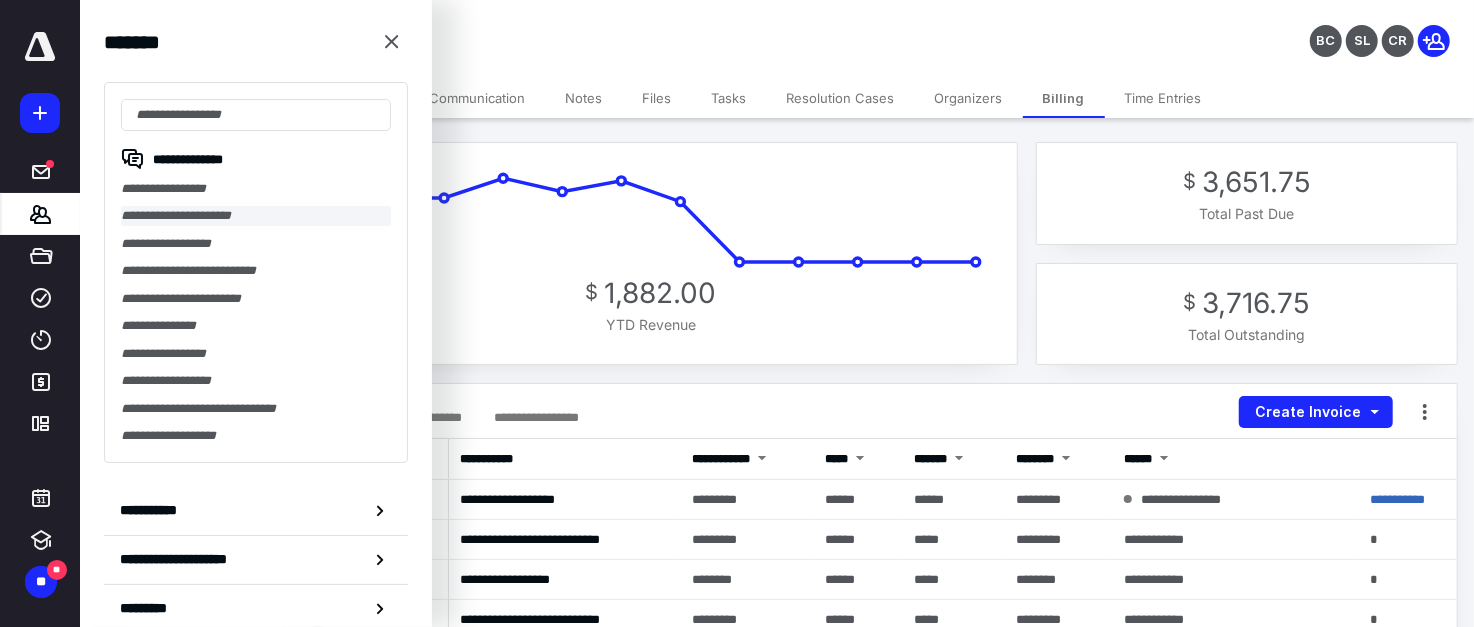 click on "**********" at bounding box center (256, 215) 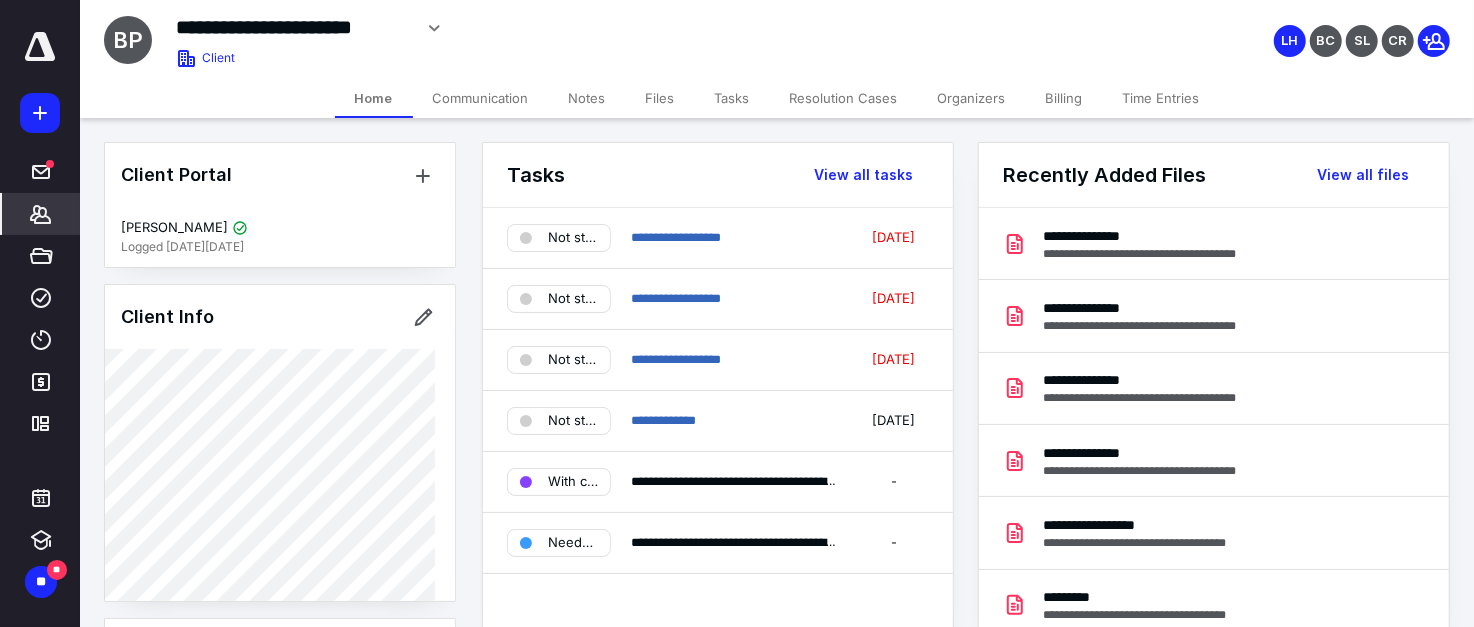 click on "Billing" at bounding box center (1064, 98) 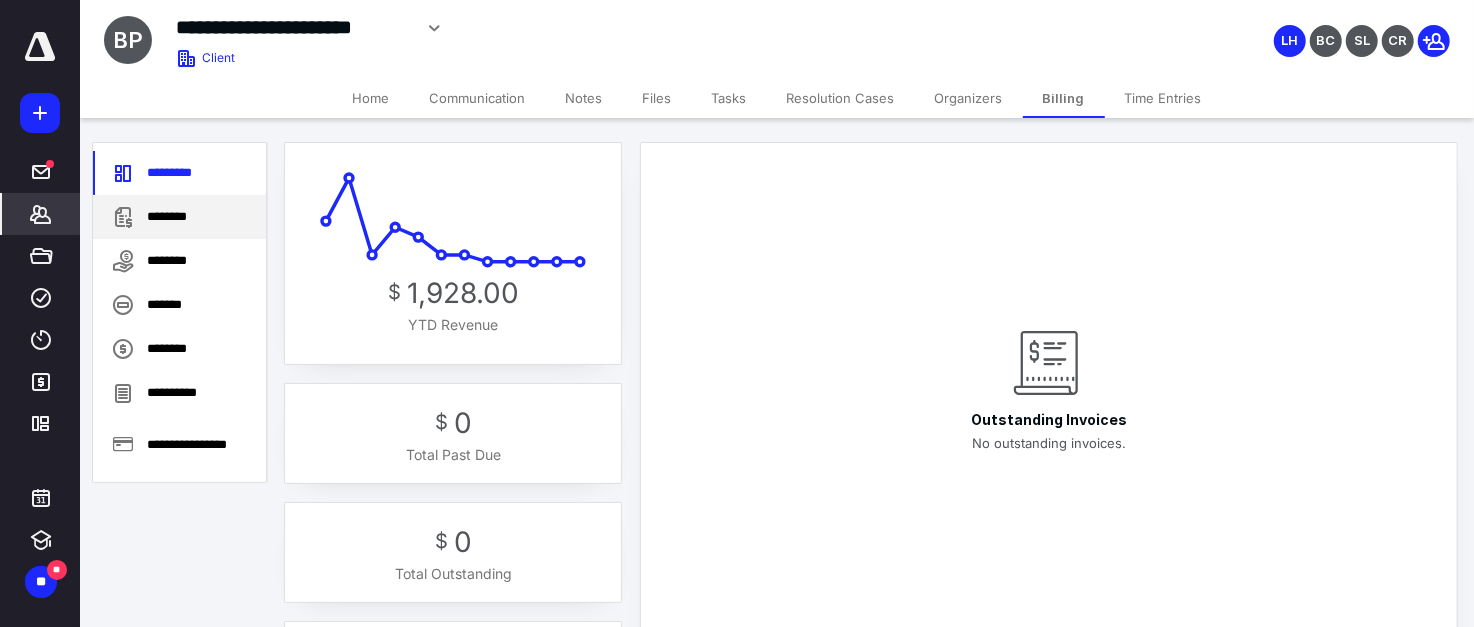 click on "********" at bounding box center (179, 217) 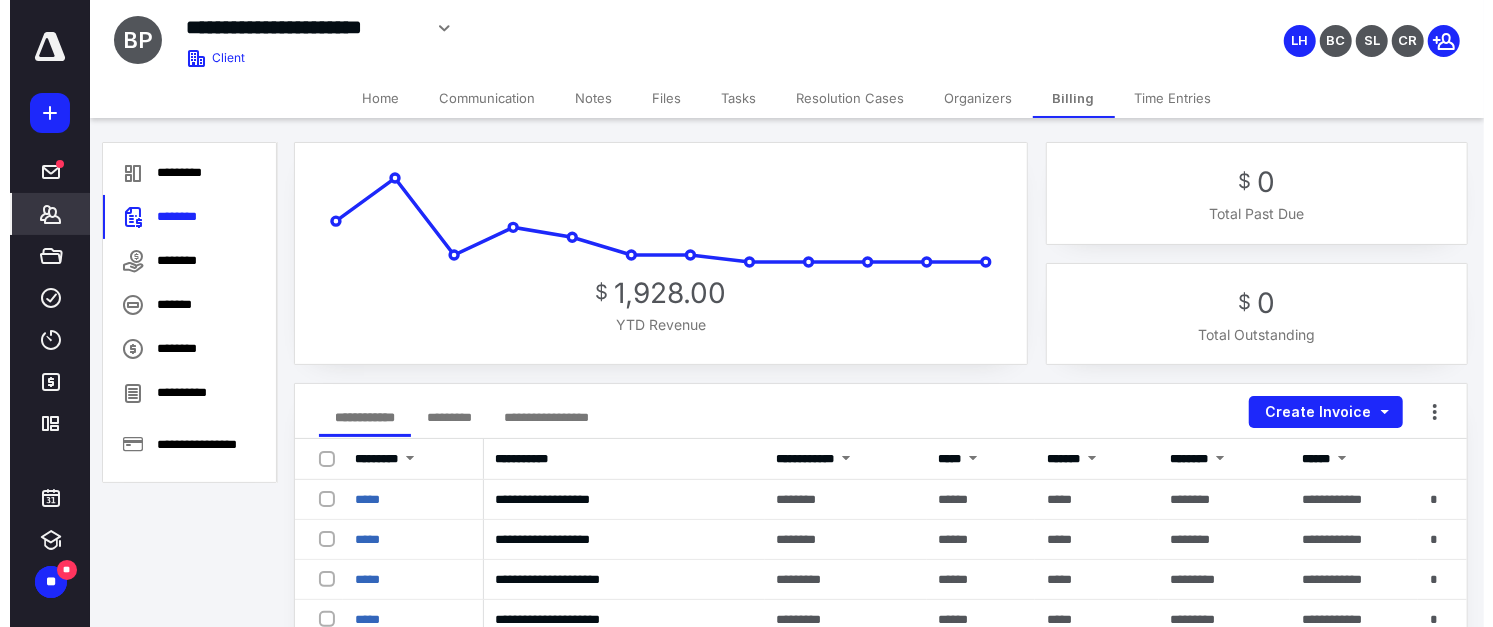 scroll, scrollTop: 133, scrollLeft: 0, axis: vertical 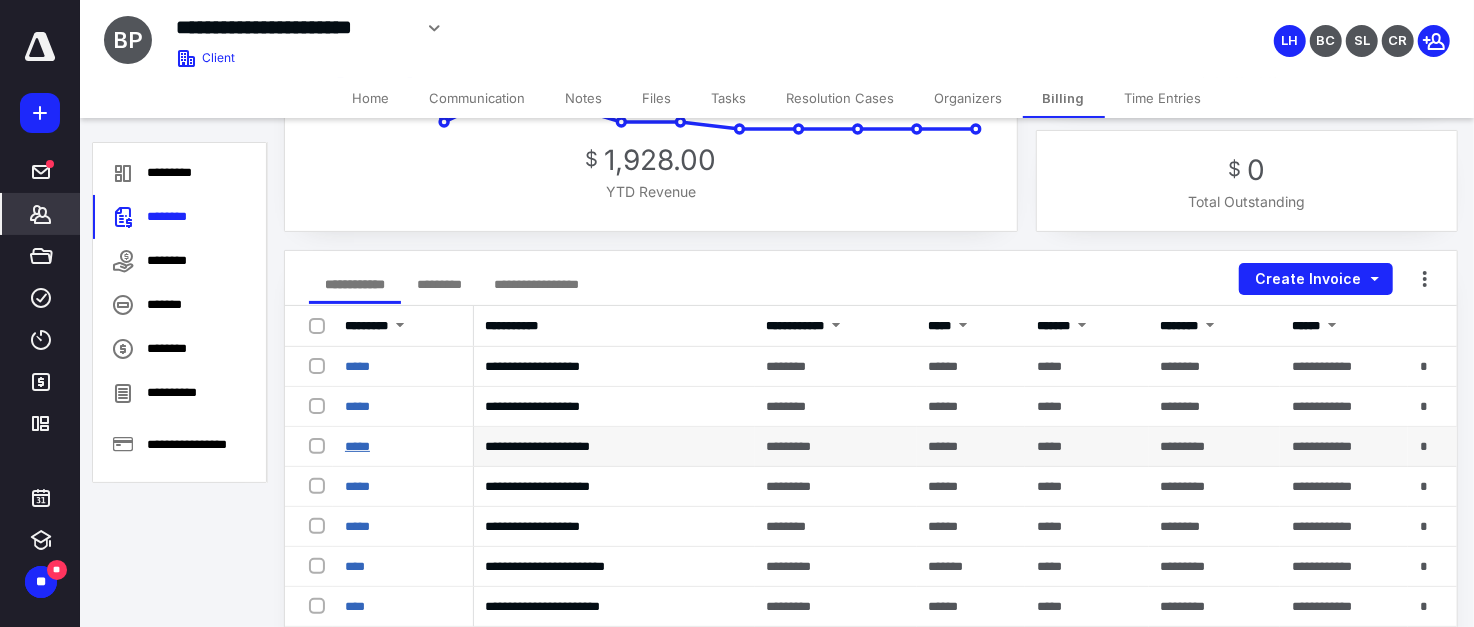 click on "*****" at bounding box center [357, 446] 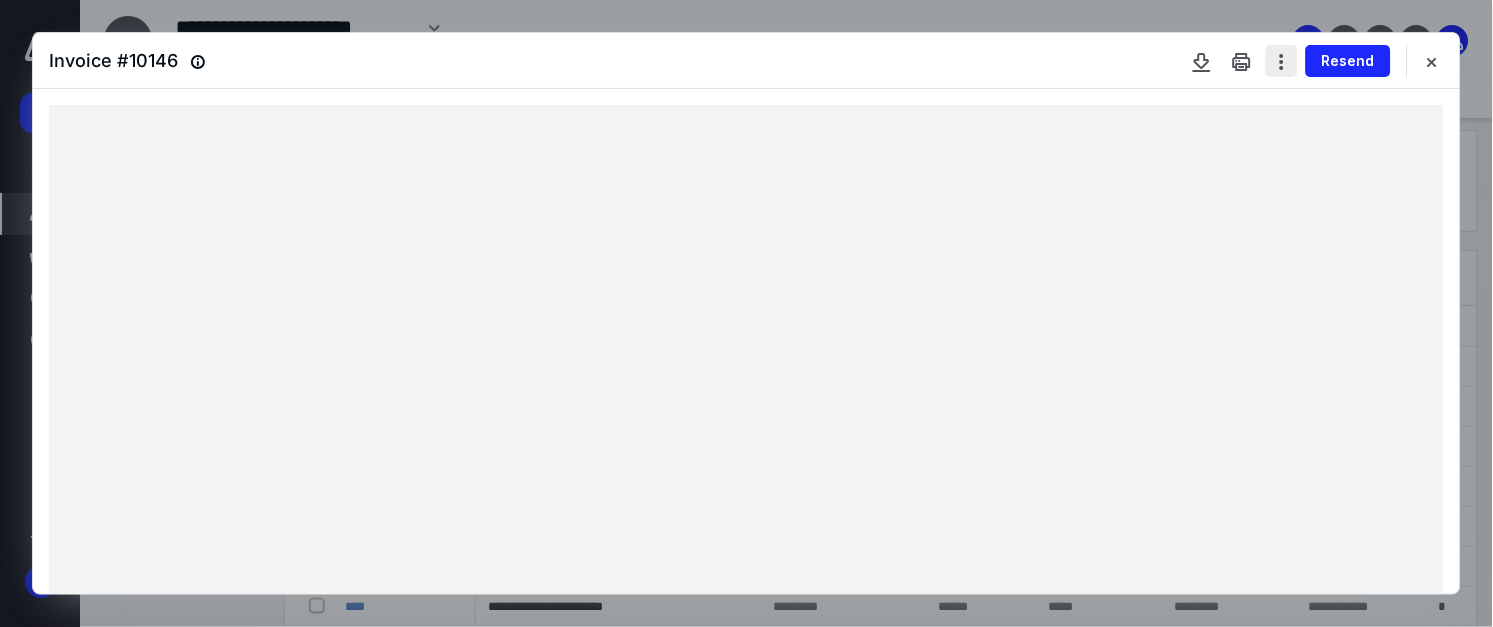 click at bounding box center [1282, 61] 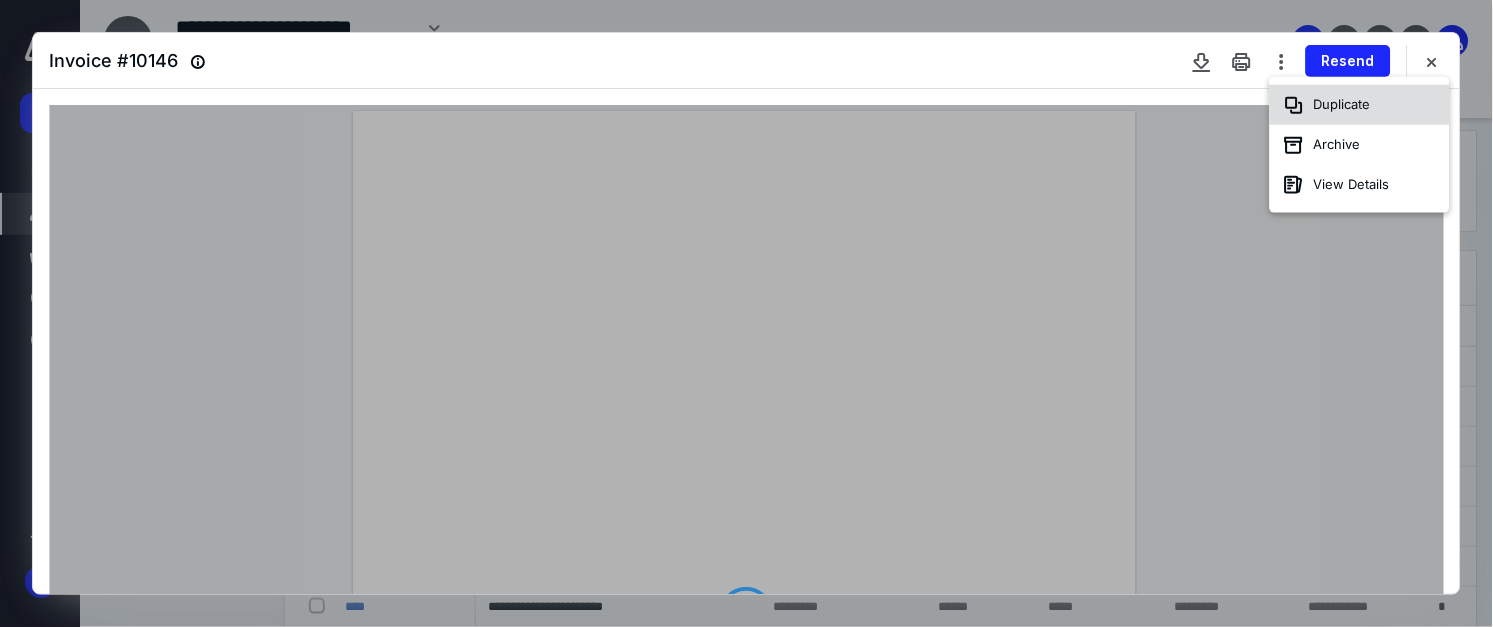 click 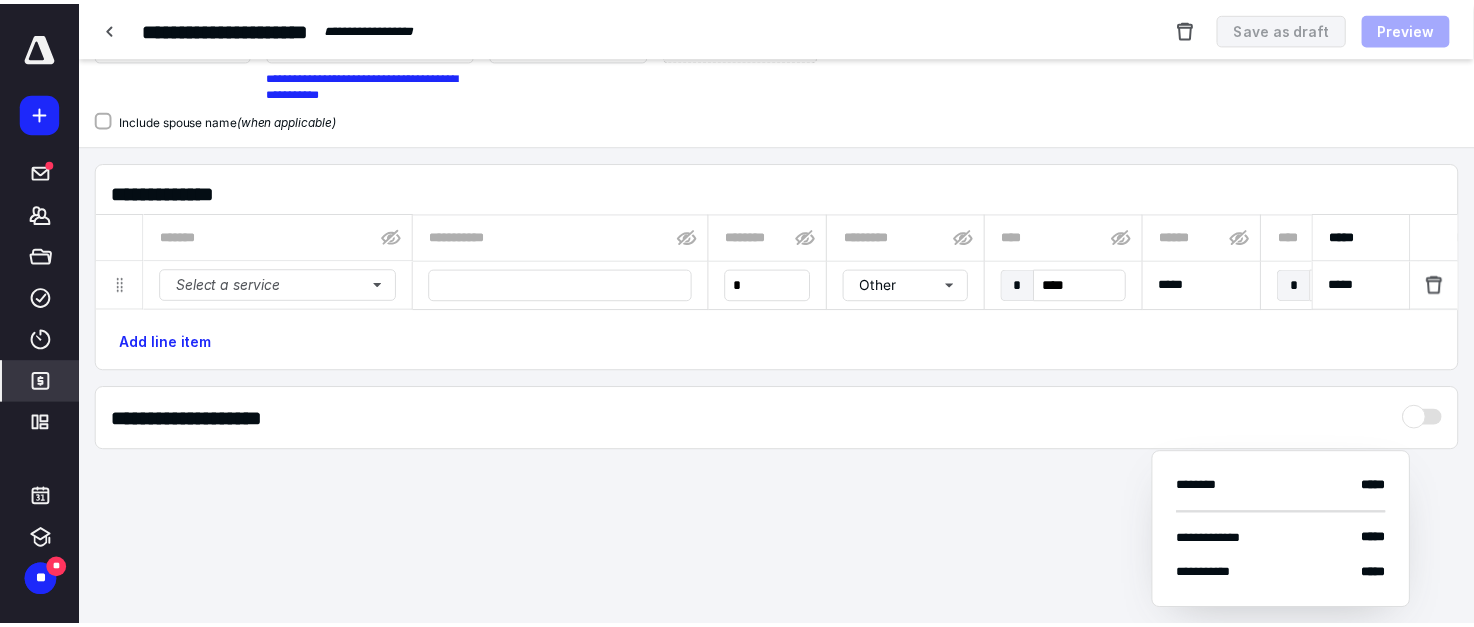 scroll, scrollTop: 71, scrollLeft: 0, axis: vertical 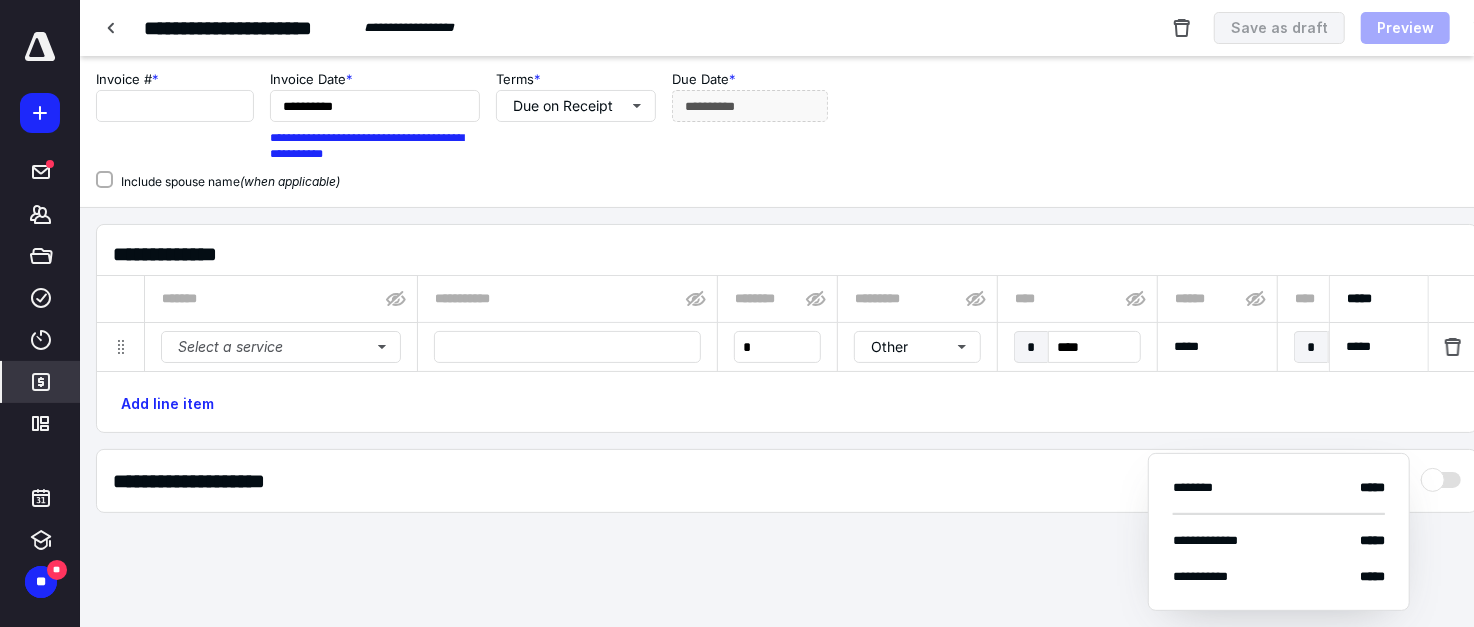 type on "*****" 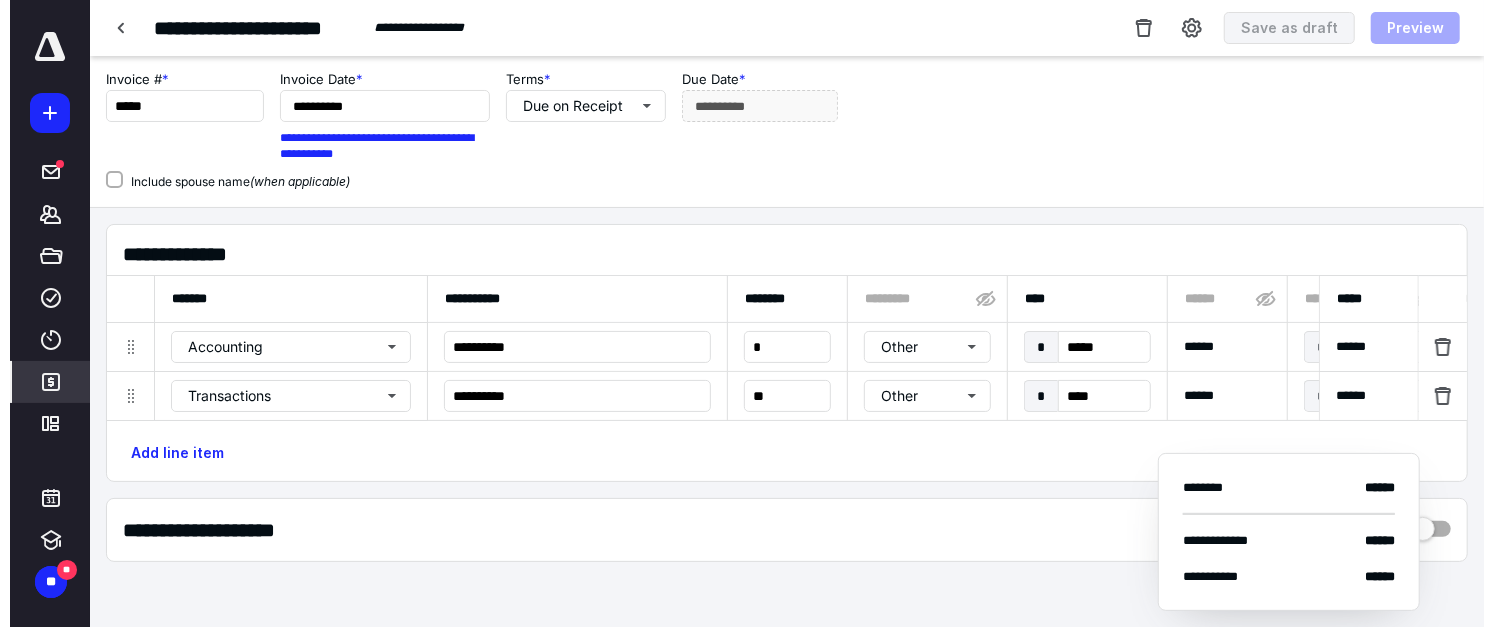 scroll, scrollTop: 0, scrollLeft: 0, axis: both 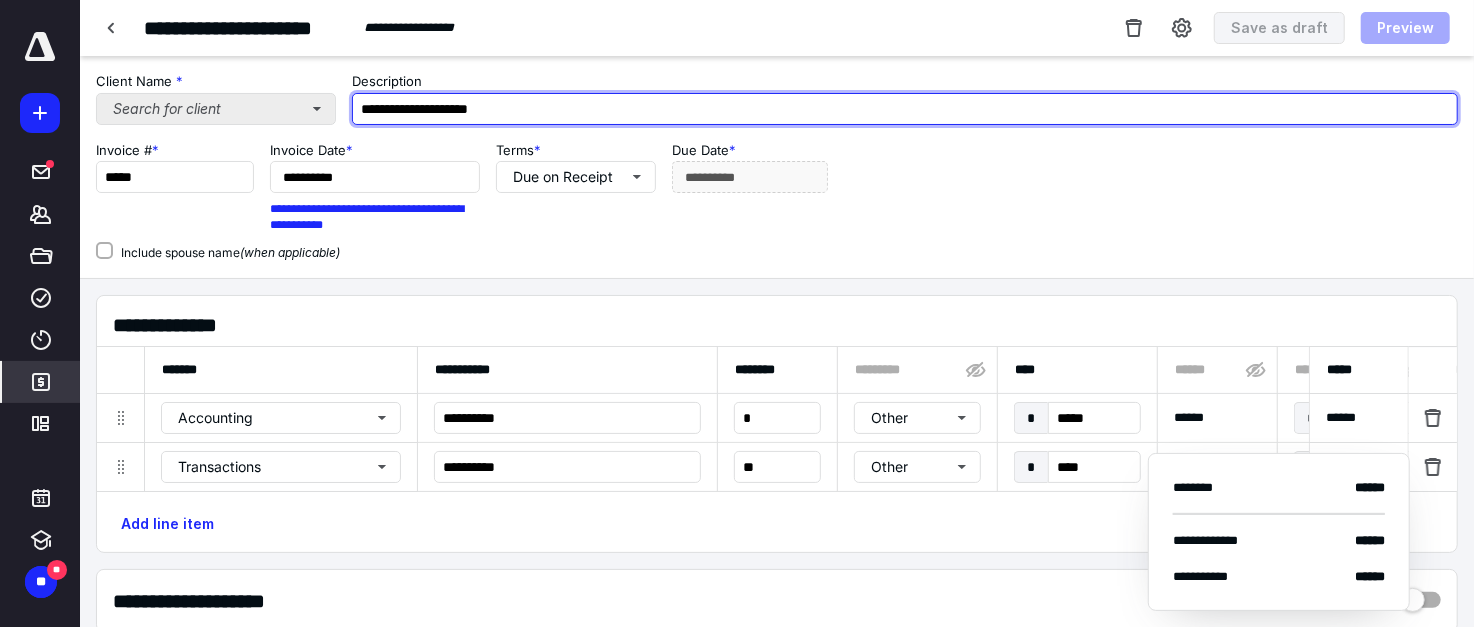 drag, startPoint x: 395, startPoint y: 104, endPoint x: 332, endPoint y: 106, distance: 63.03174 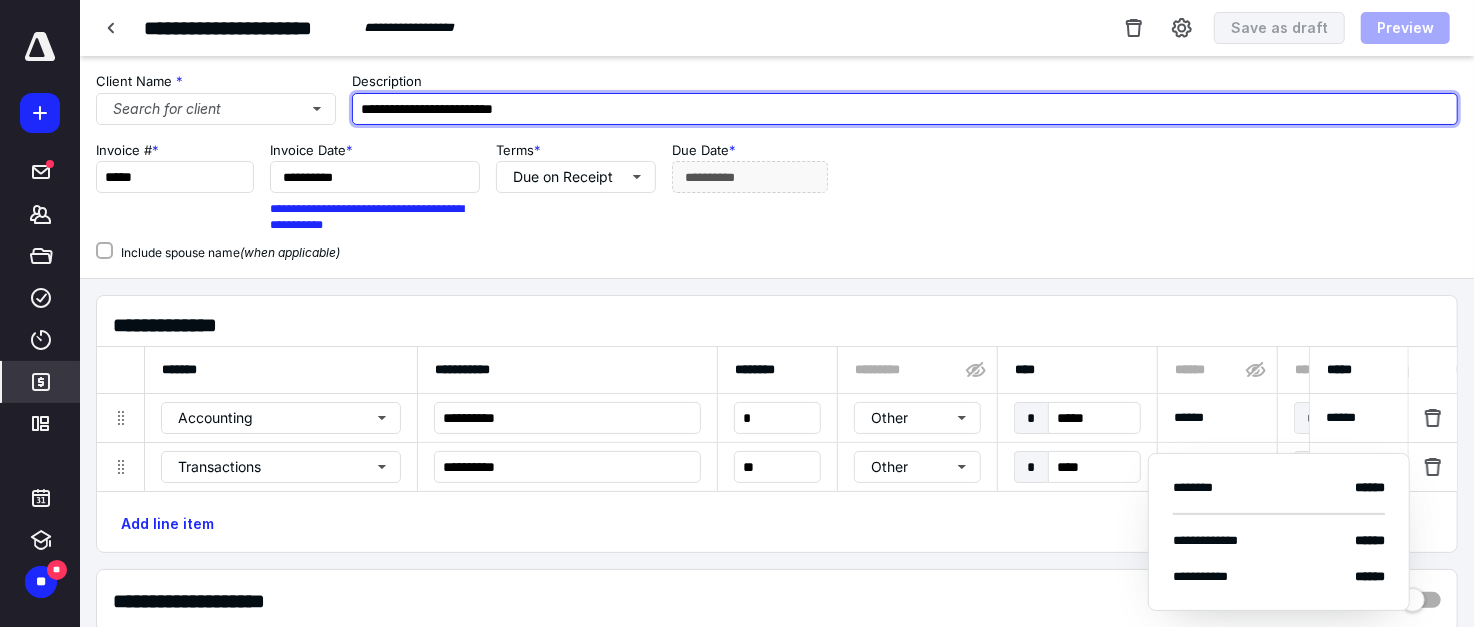 drag, startPoint x: 466, startPoint y: 108, endPoint x: 353, endPoint y: 104, distance: 113.07078 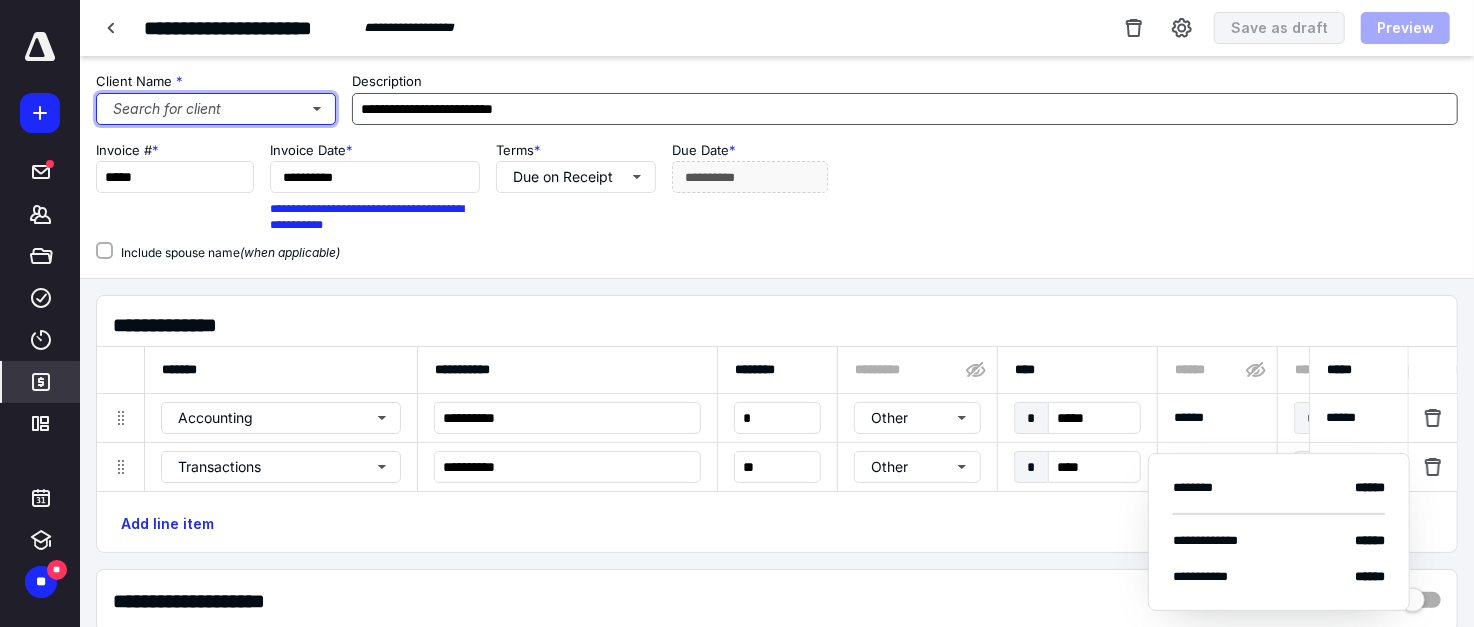 type 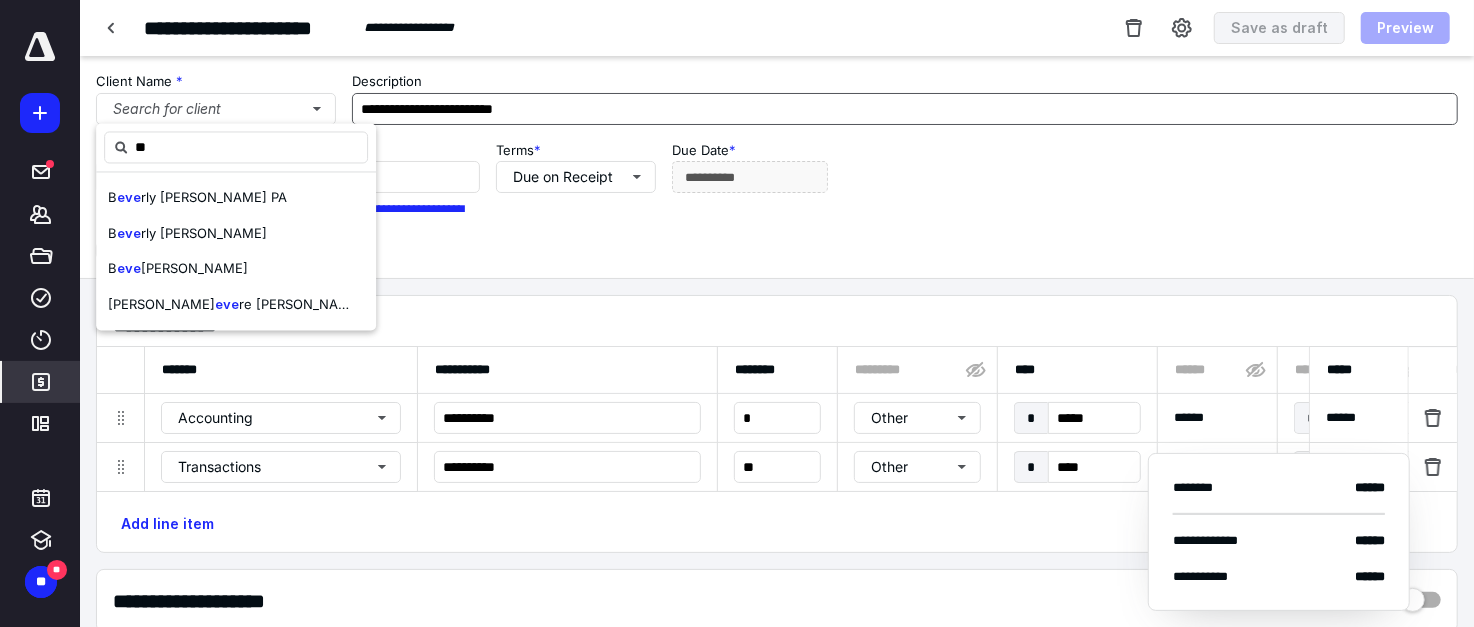 type on "*" 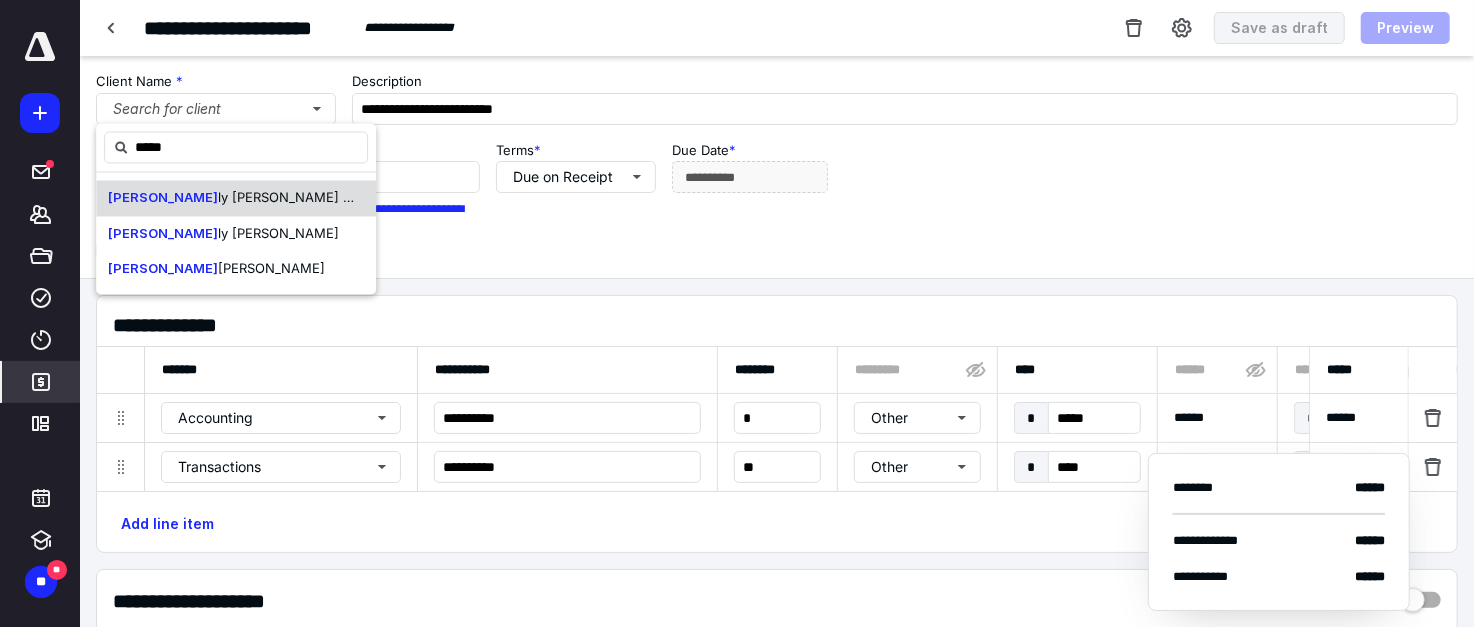 click on "ly [PERSON_NAME] PA" at bounding box center [288, 197] 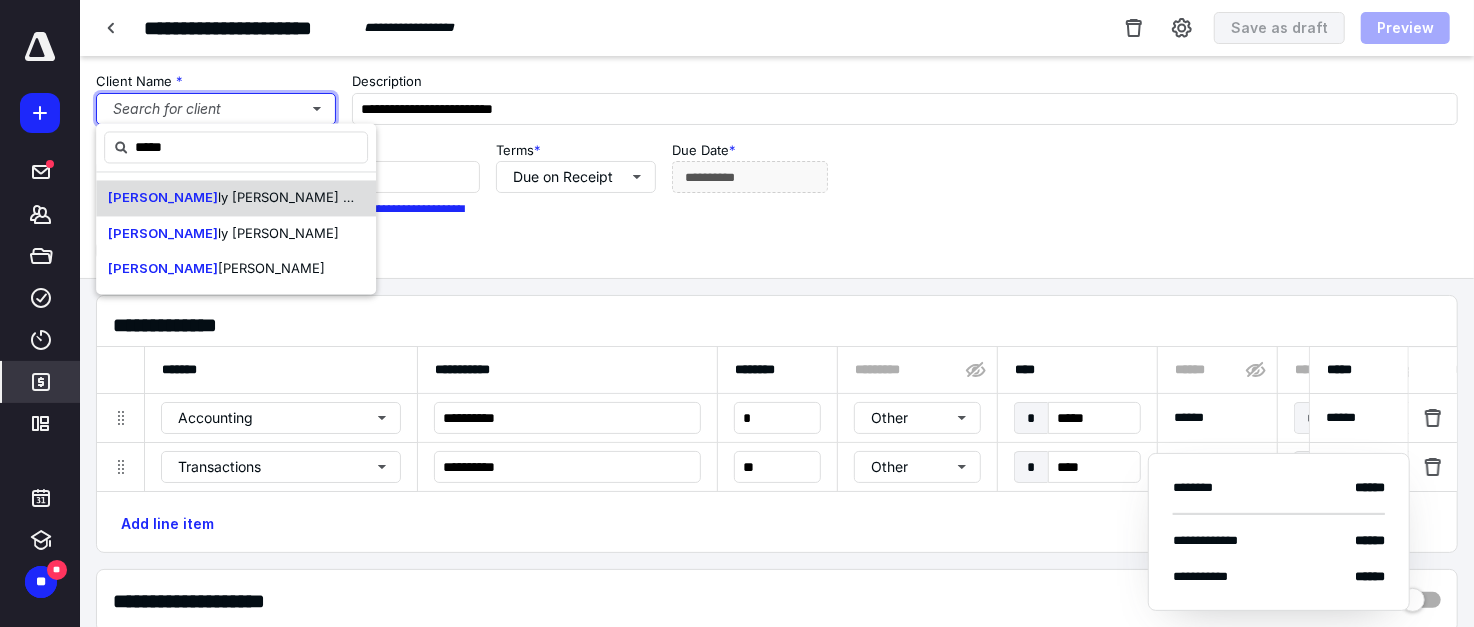 type 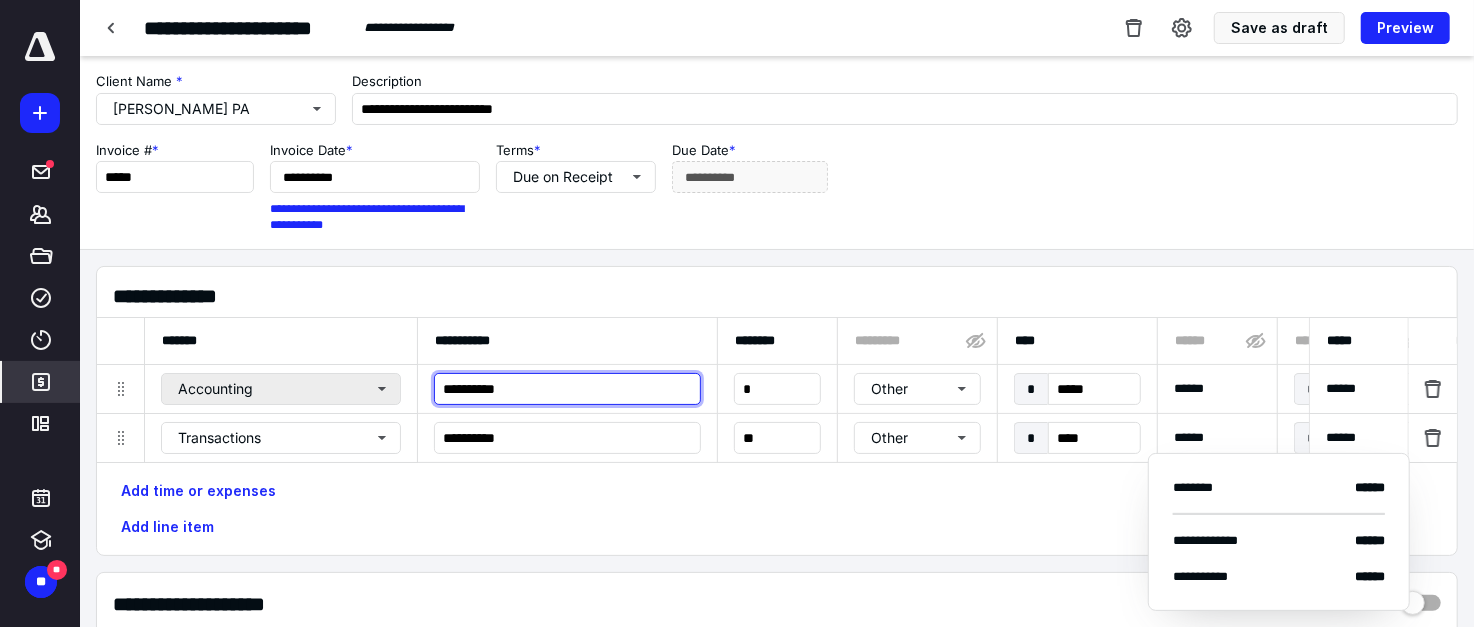 drag, startPoint x: 420, startPoint y: 382, endPoint x: 449, endPoint y: 380, distance: 29.068884 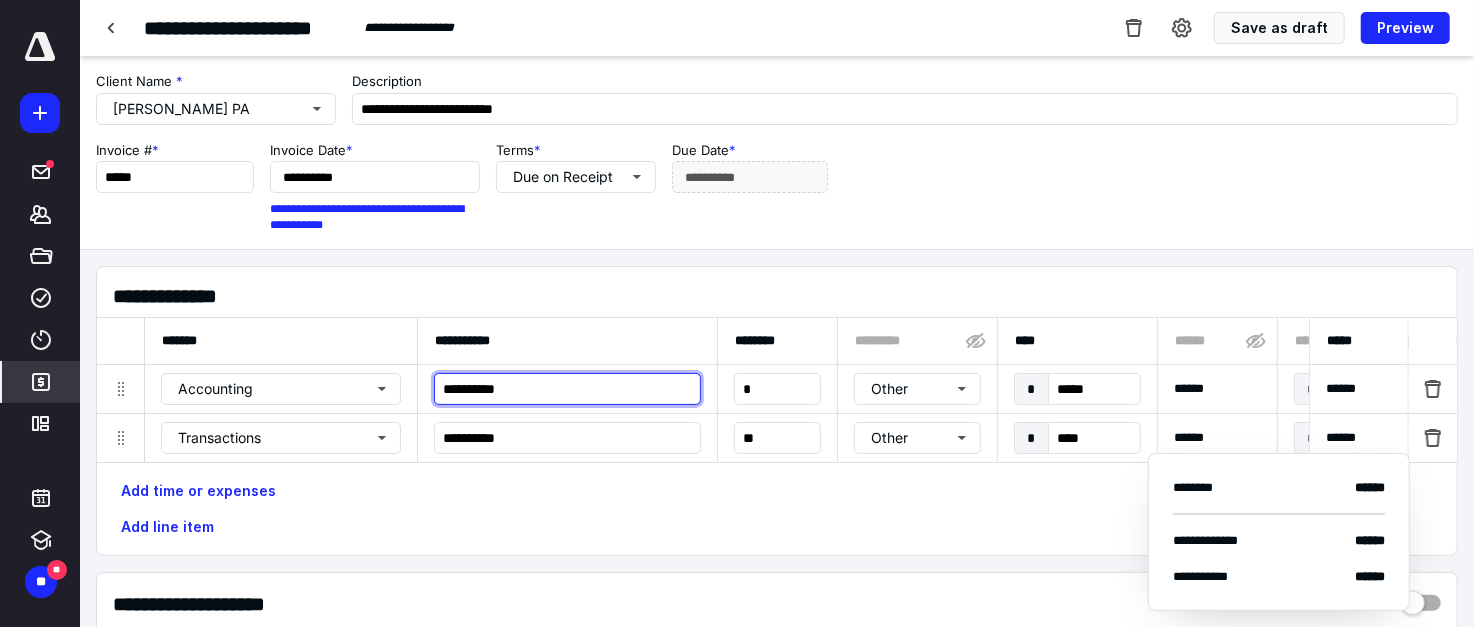 click on "**********" at bounding box center (1321, 389) 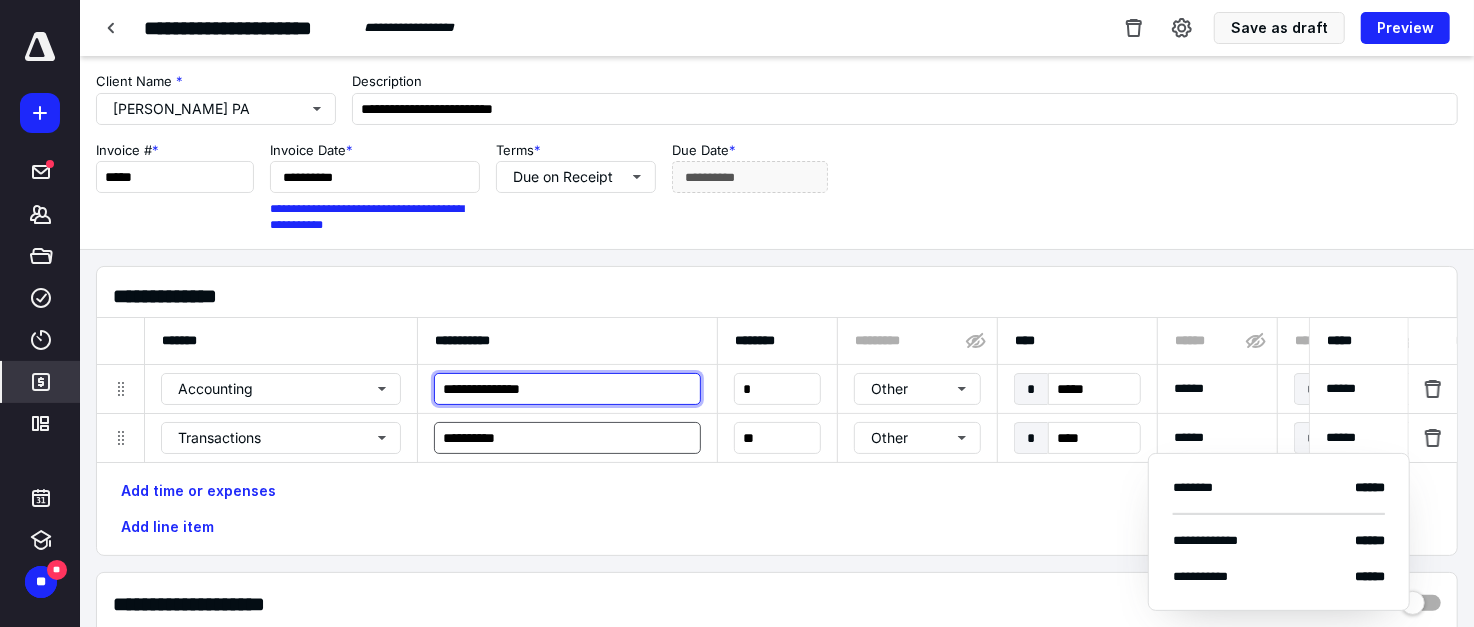 type on "**********" 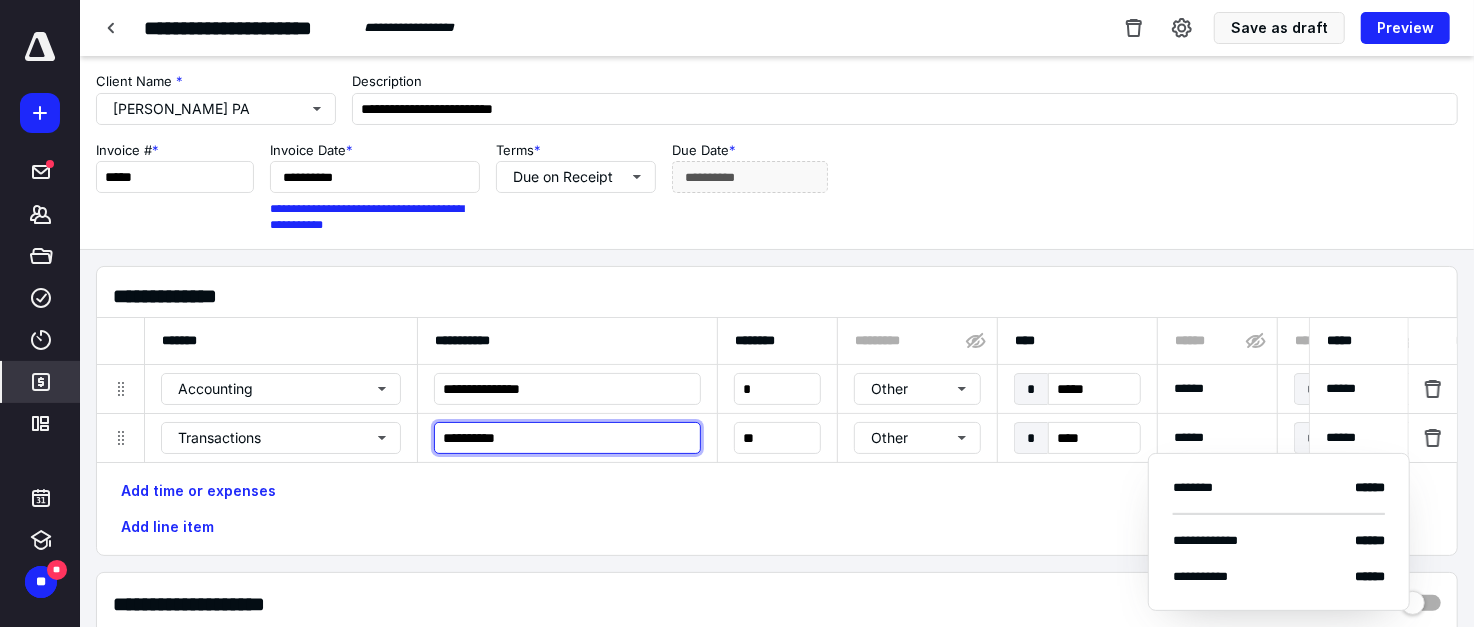 drag, startPoint x: 547, startPoint y: 445, endPoint x: 426, endPoint y: 439, distance: 121.14867 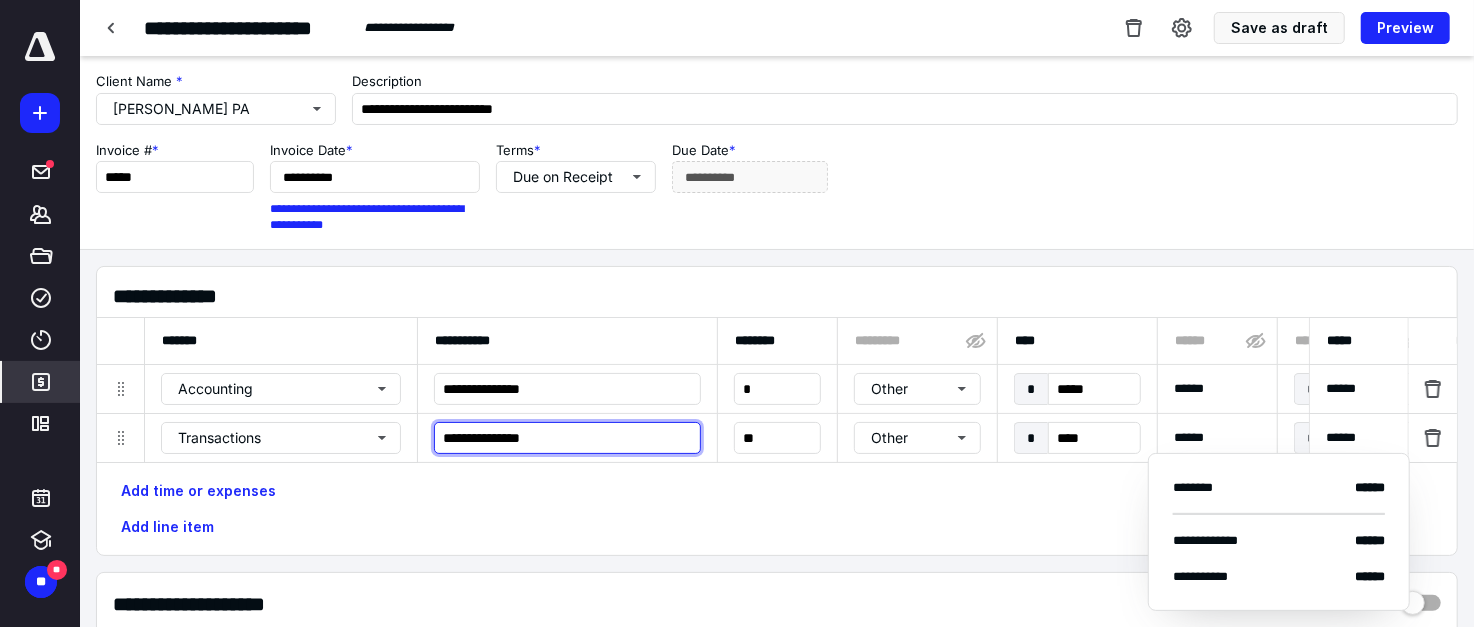 type on "**********" 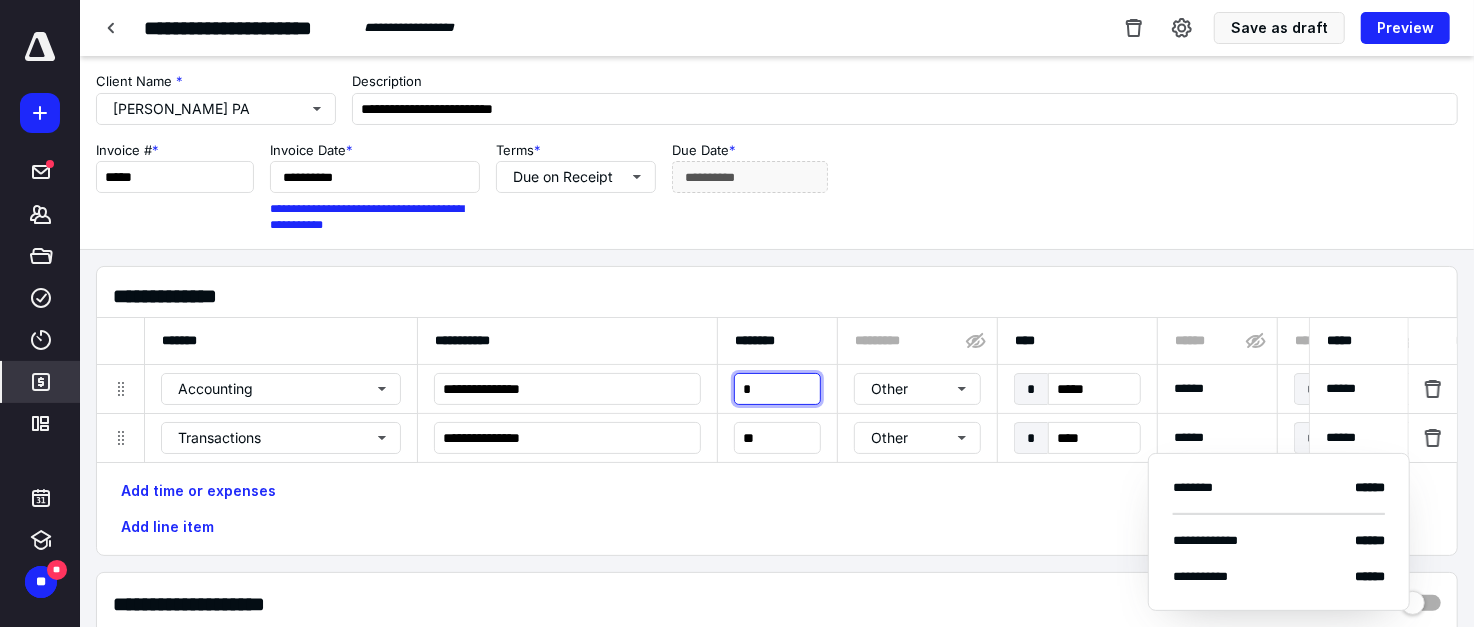 click on "*" at bounding box center [777, 389] 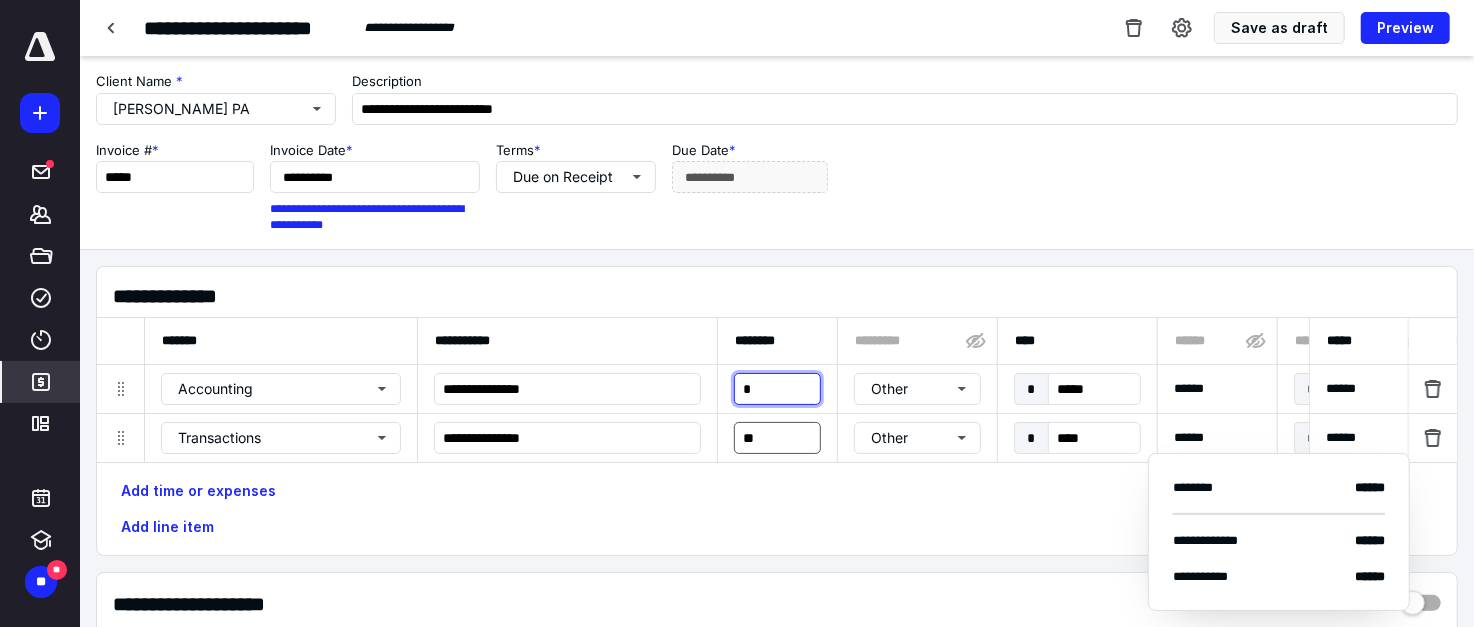 type on "*" 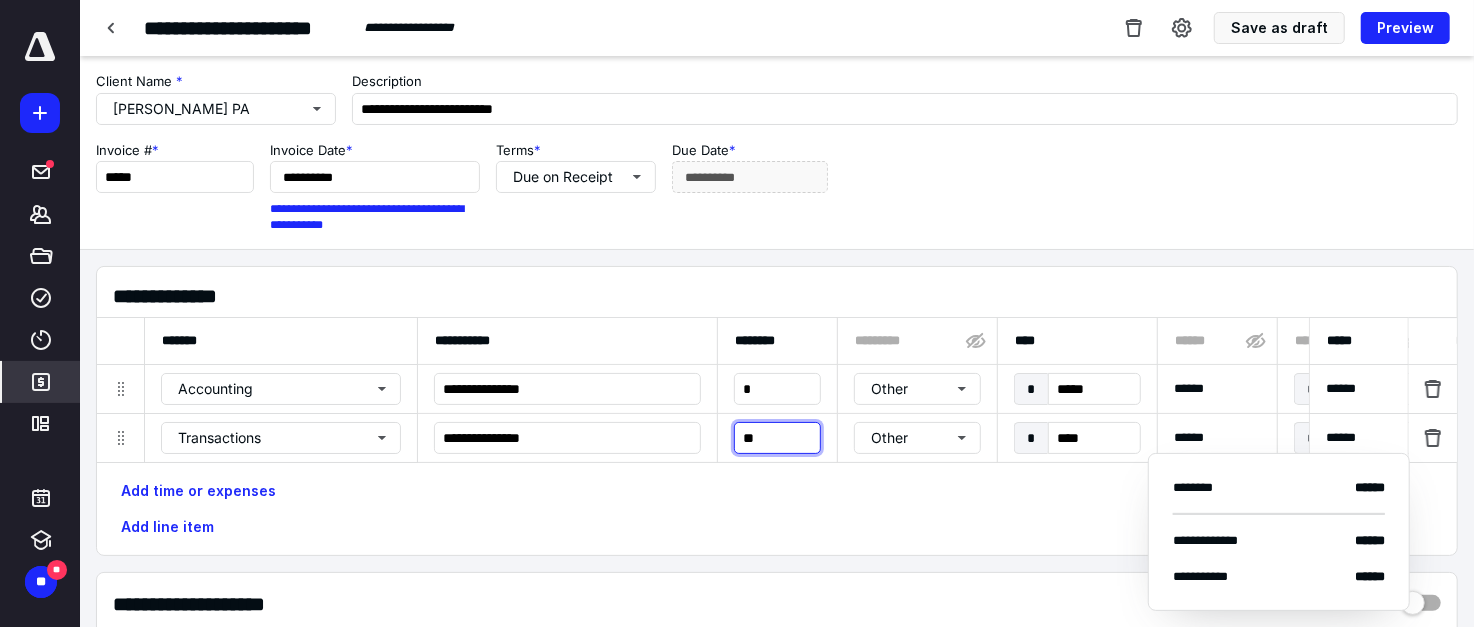 click on "**" at bounding box center (777, 438) 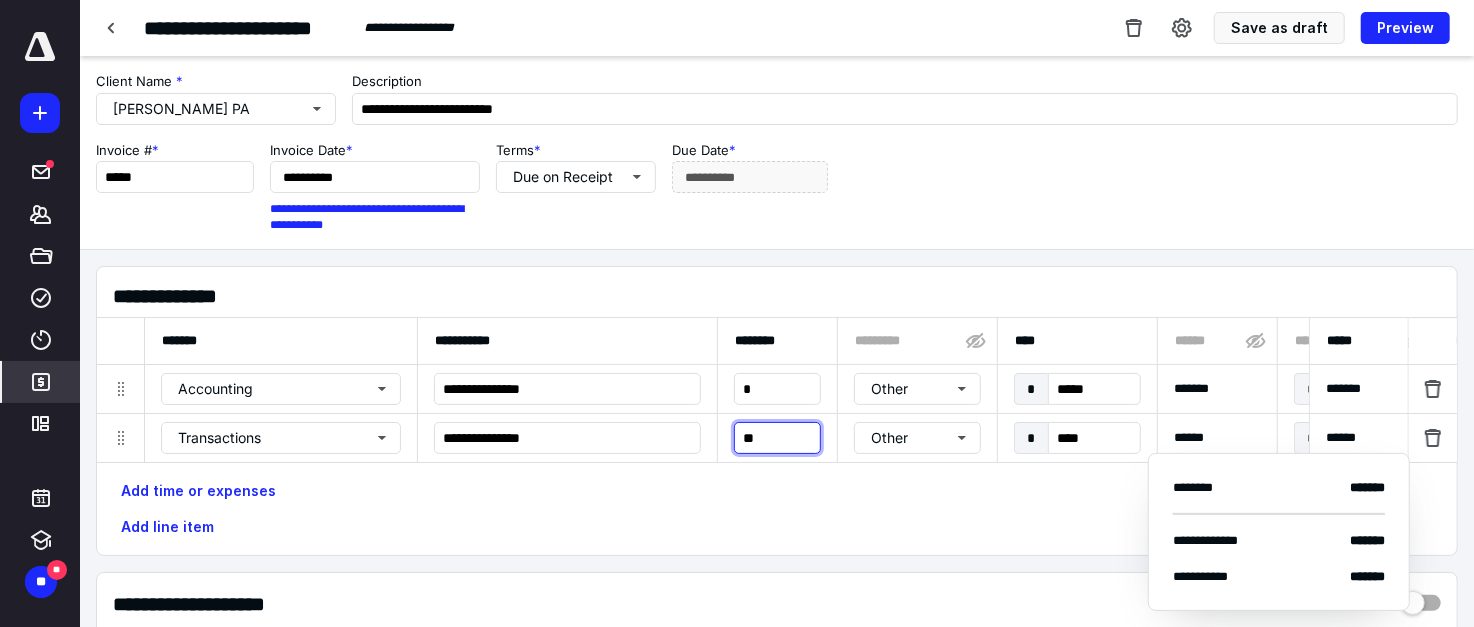 type on "**" 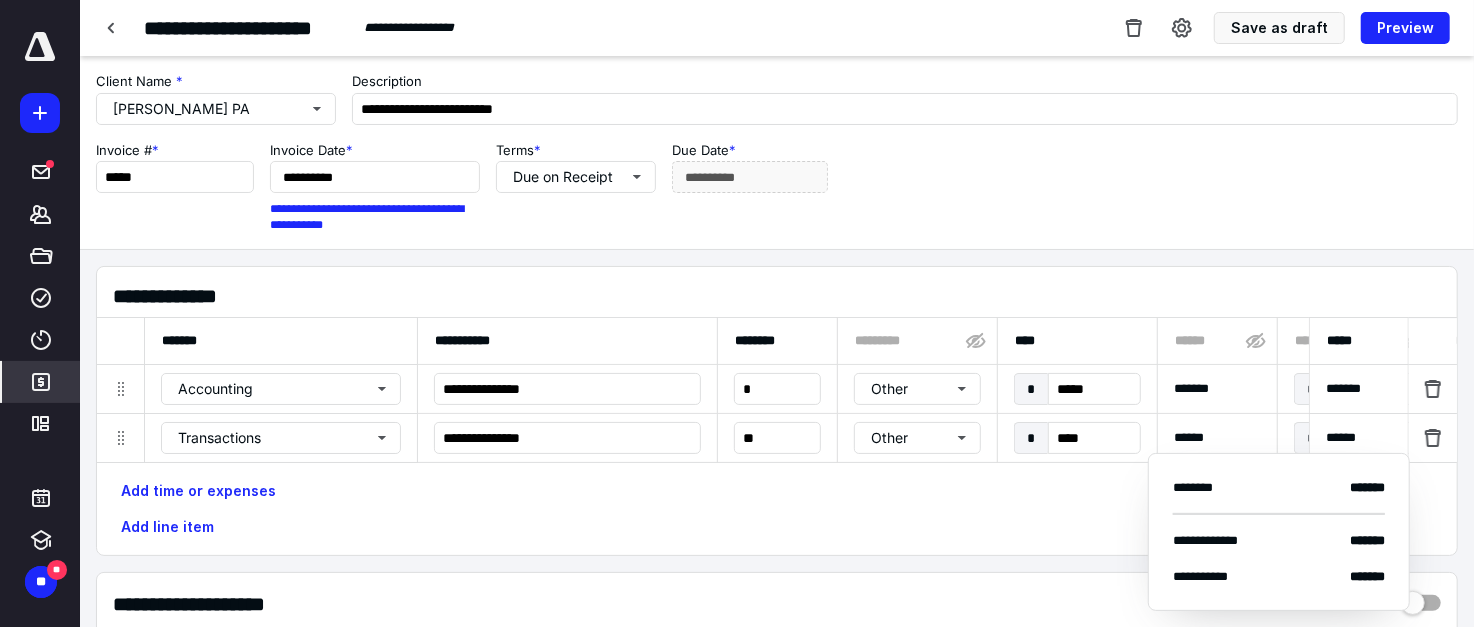 click on "Add time or expenses Add line item" at bounding box center (777, 509) 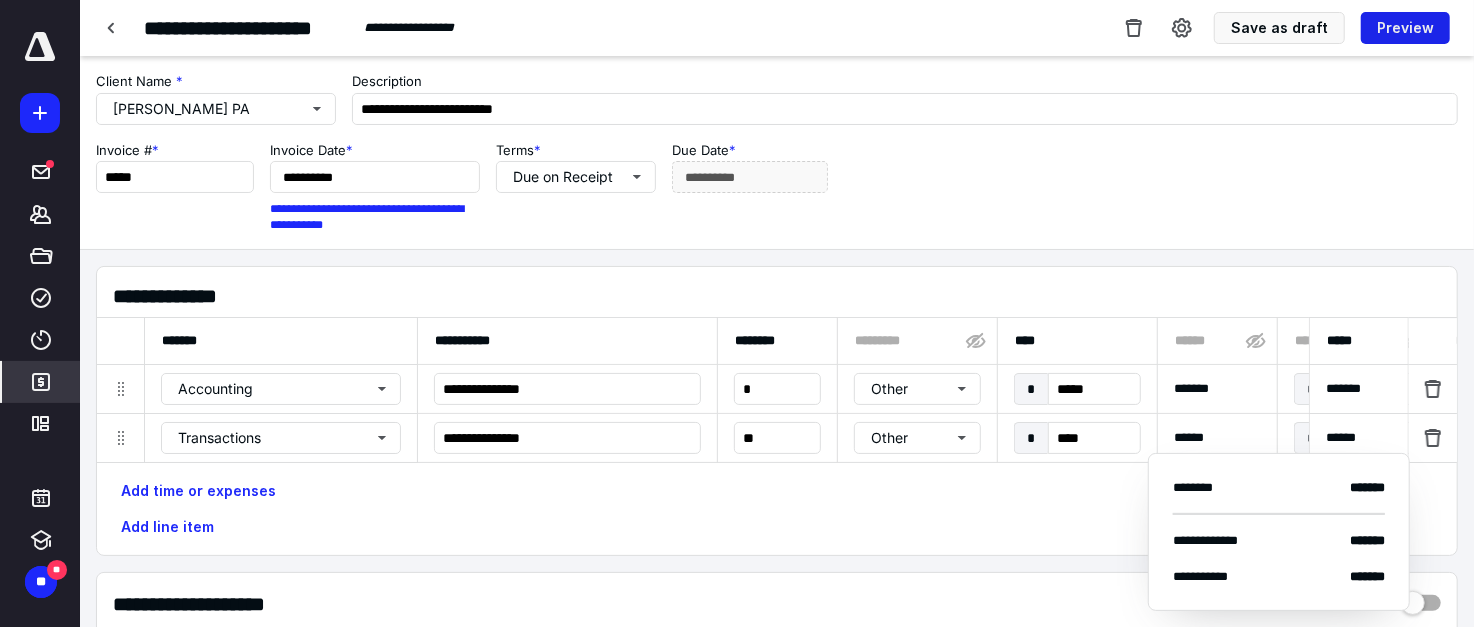 click on "Preview" at bounding box center [1405, 28] 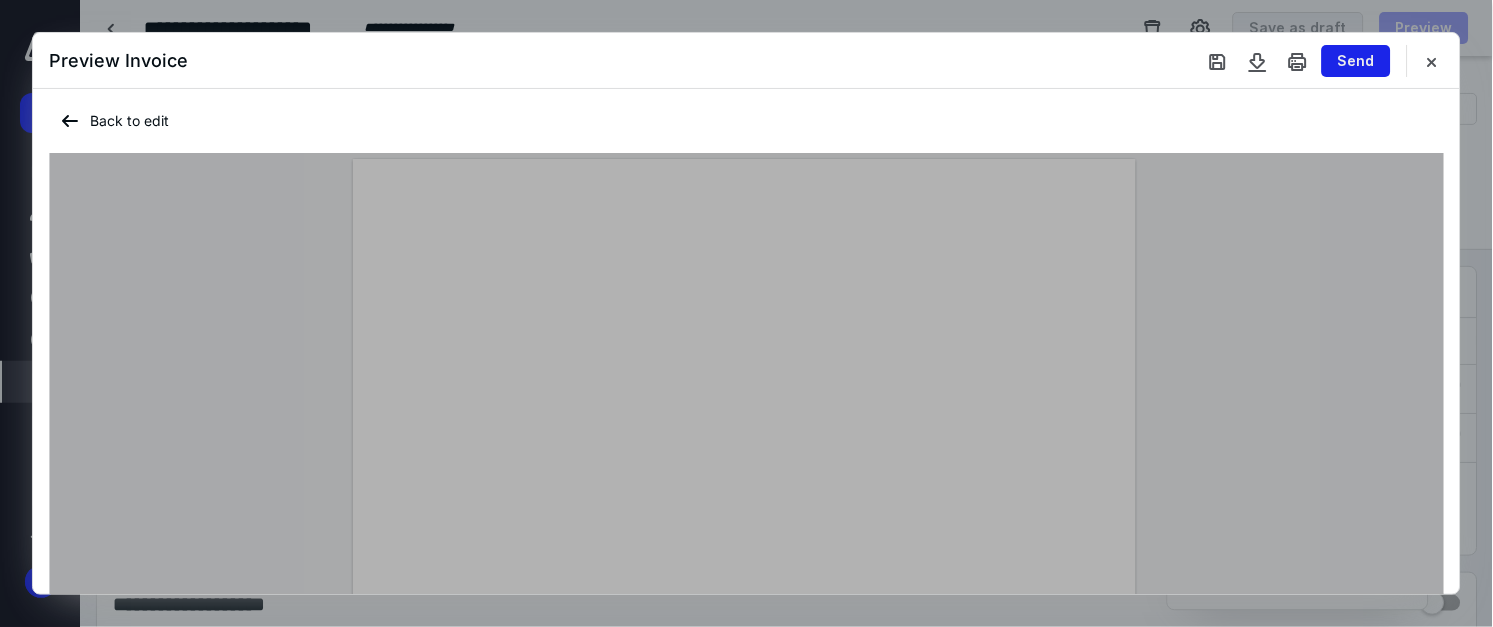click on "Send" at bounding box center (1356, 61) 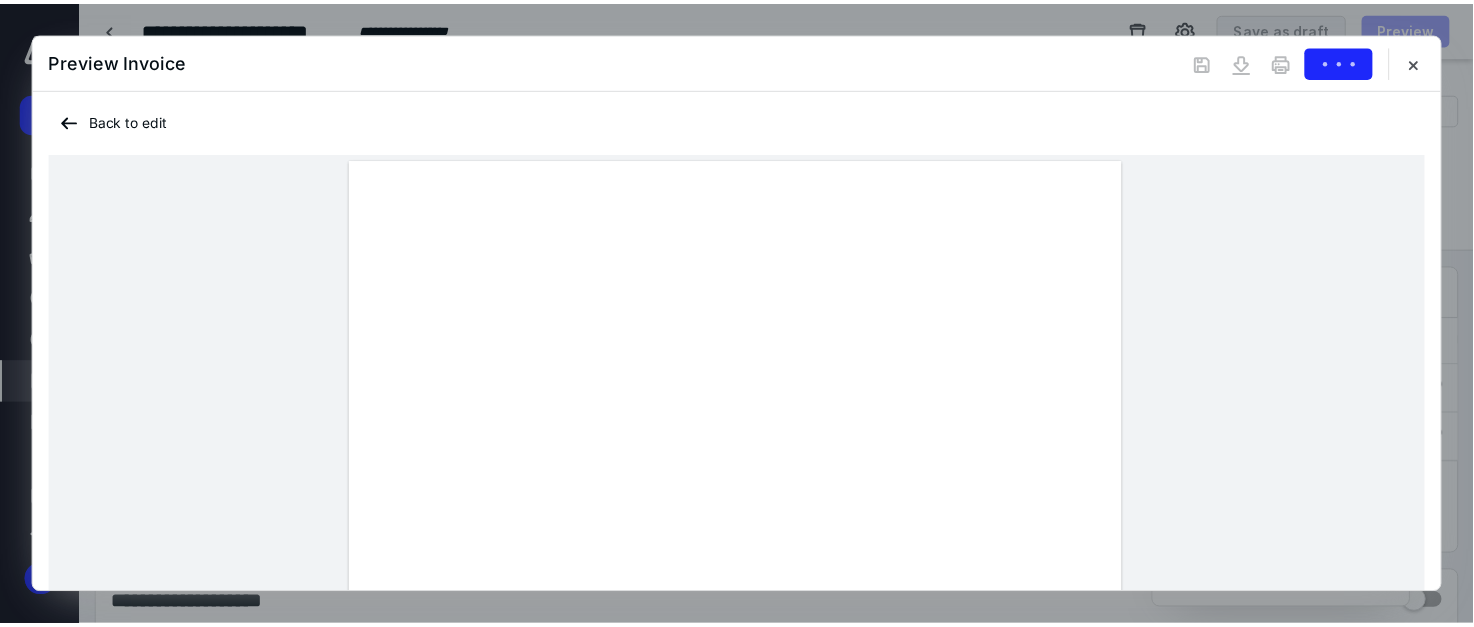 scroll, scrollTop: 0, scrollLeft: 0, axis: both 